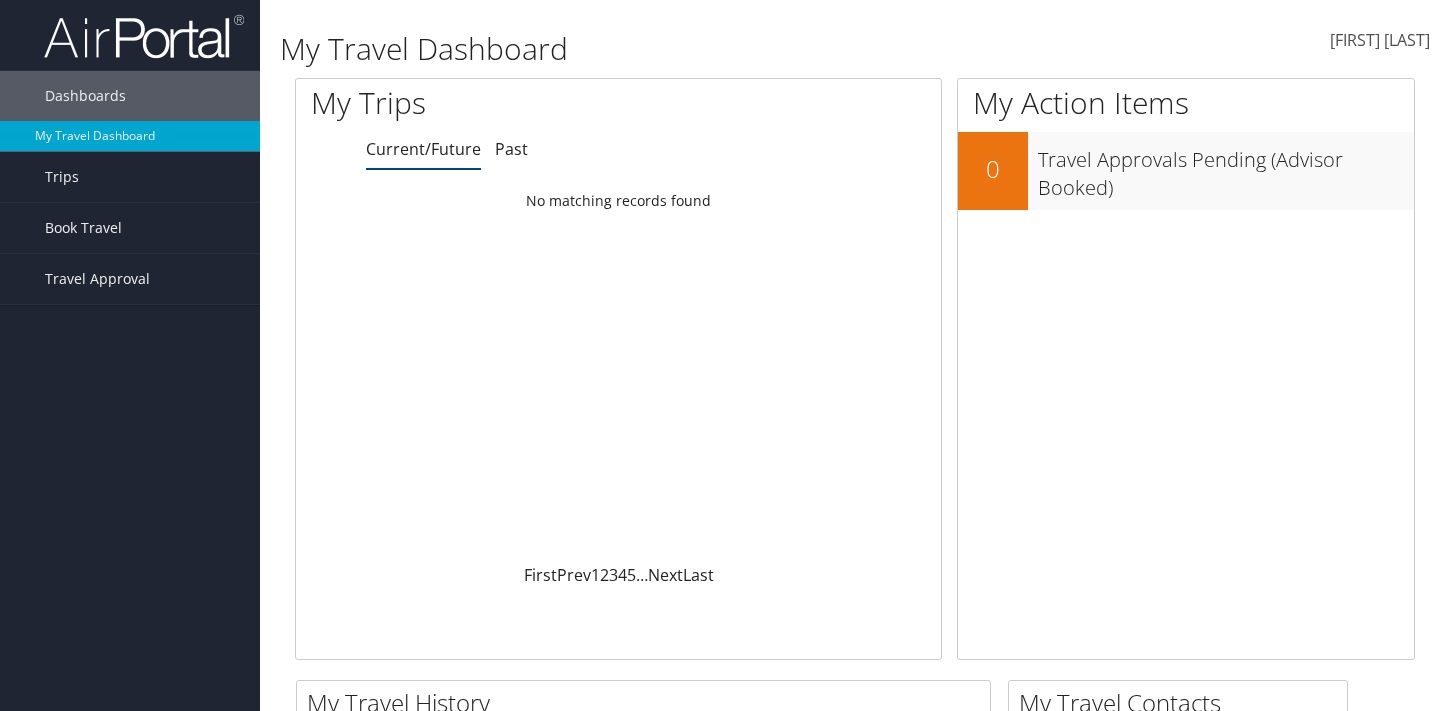 scroll, scrollTop: 0, scrollLeft: 0, axis: both 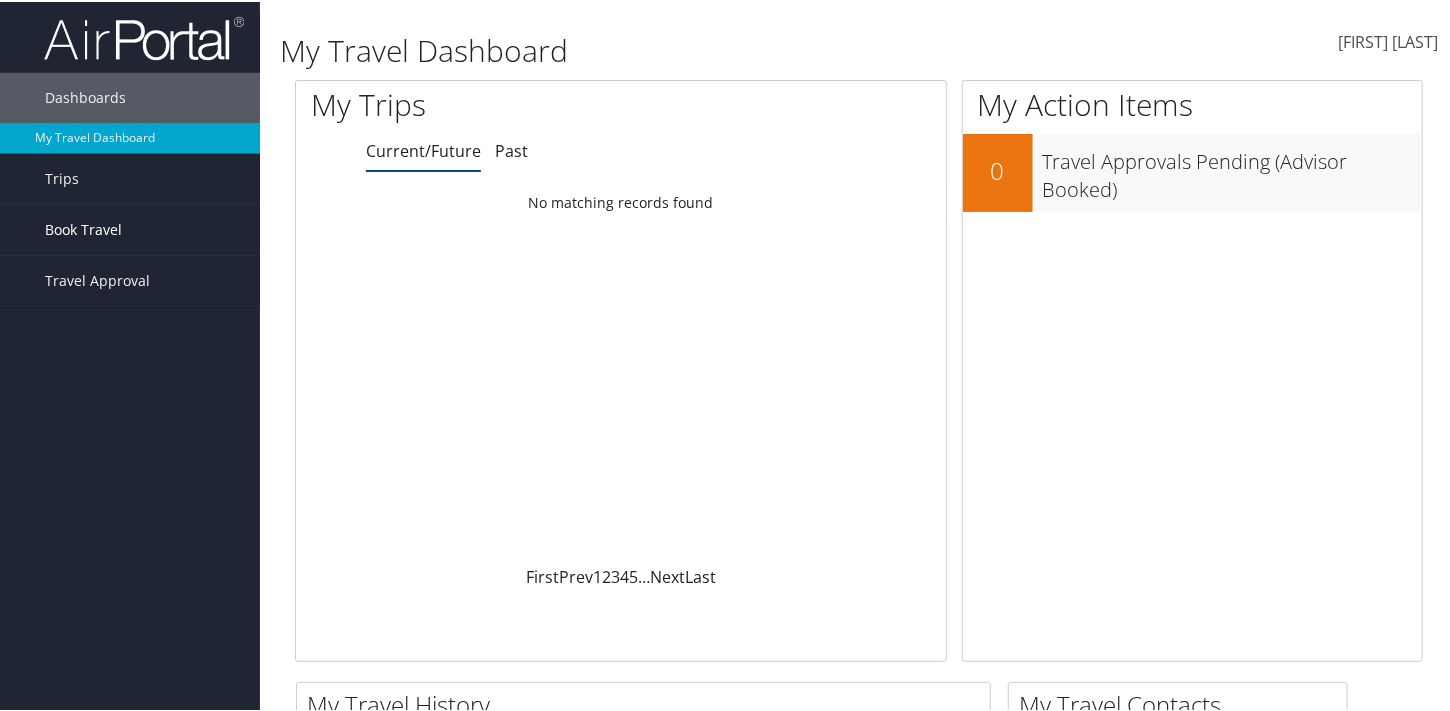 click on "Book Travel" at bounding box center (83, 228) 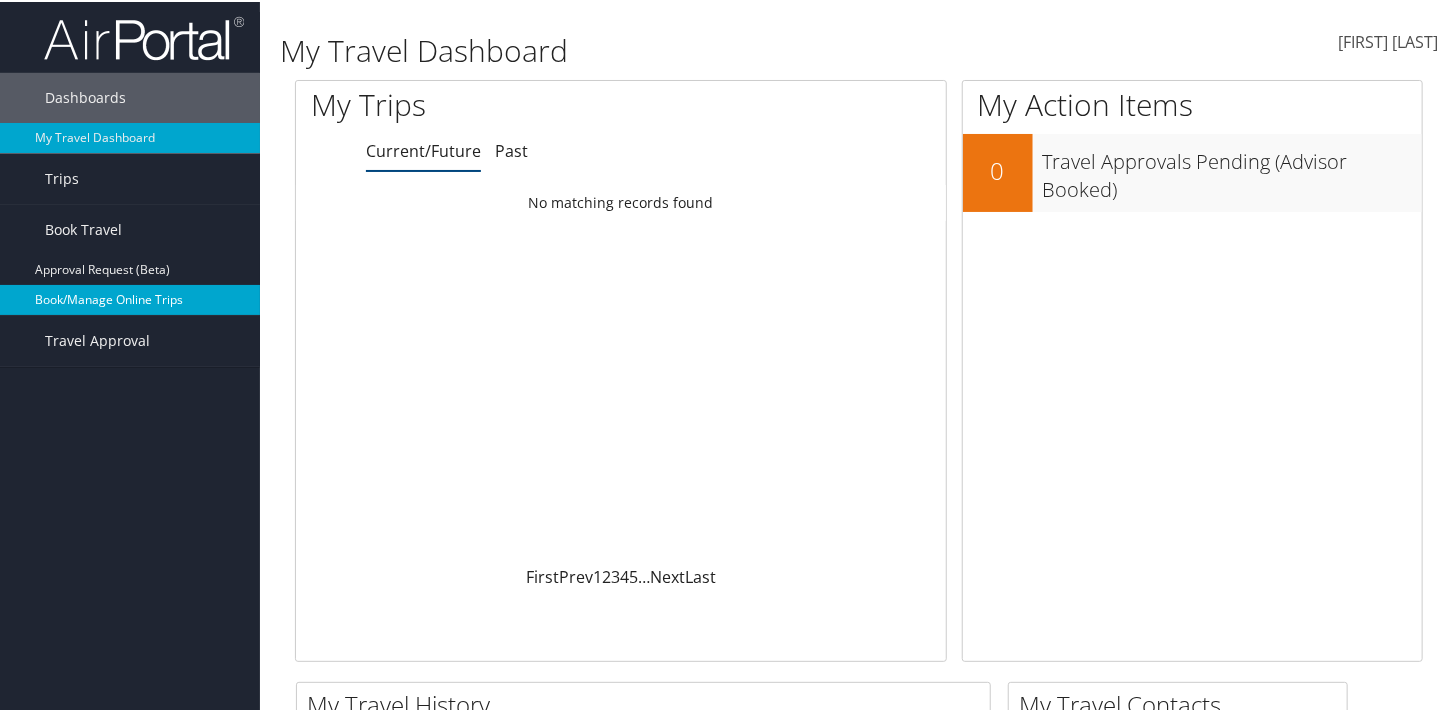 click on "Book/Manage Online Trips" at bounding box center [130, 298] 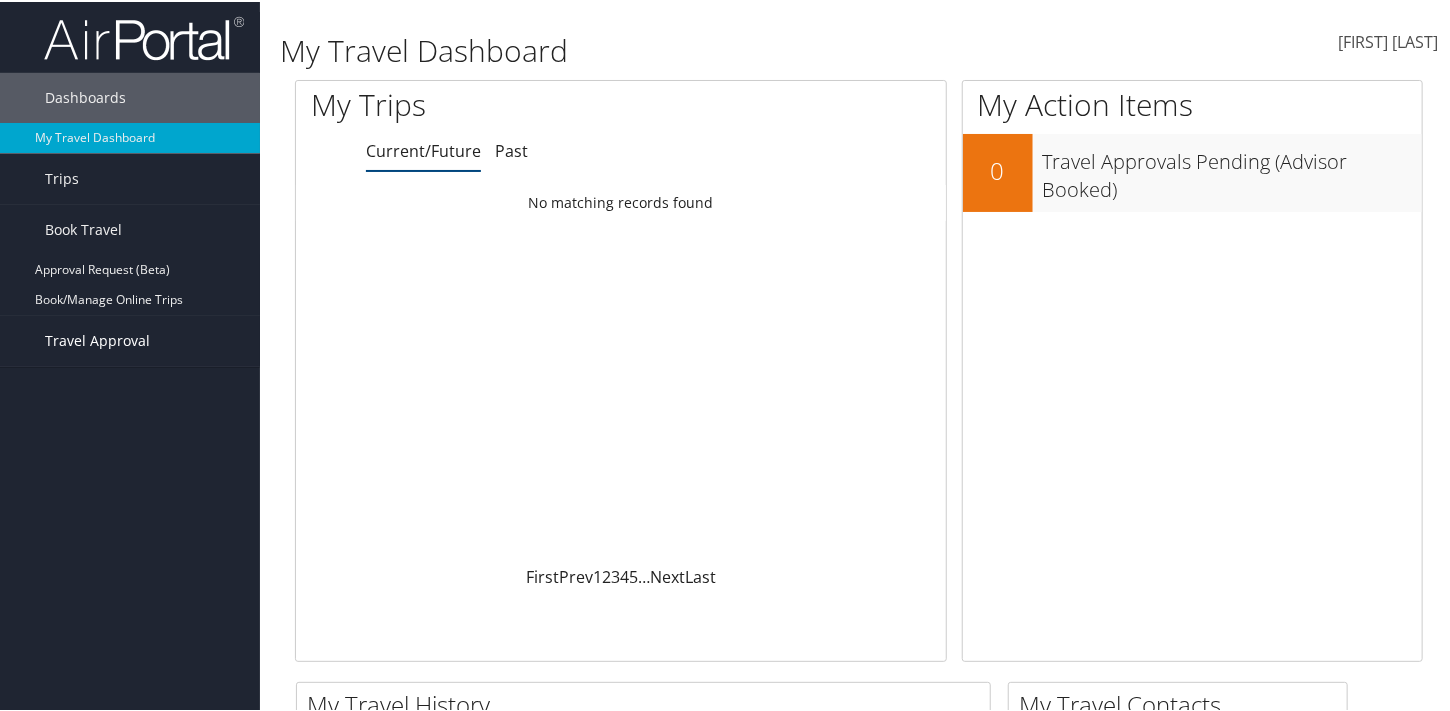 click on "Travel Approval" at bounding box center (97, 339) 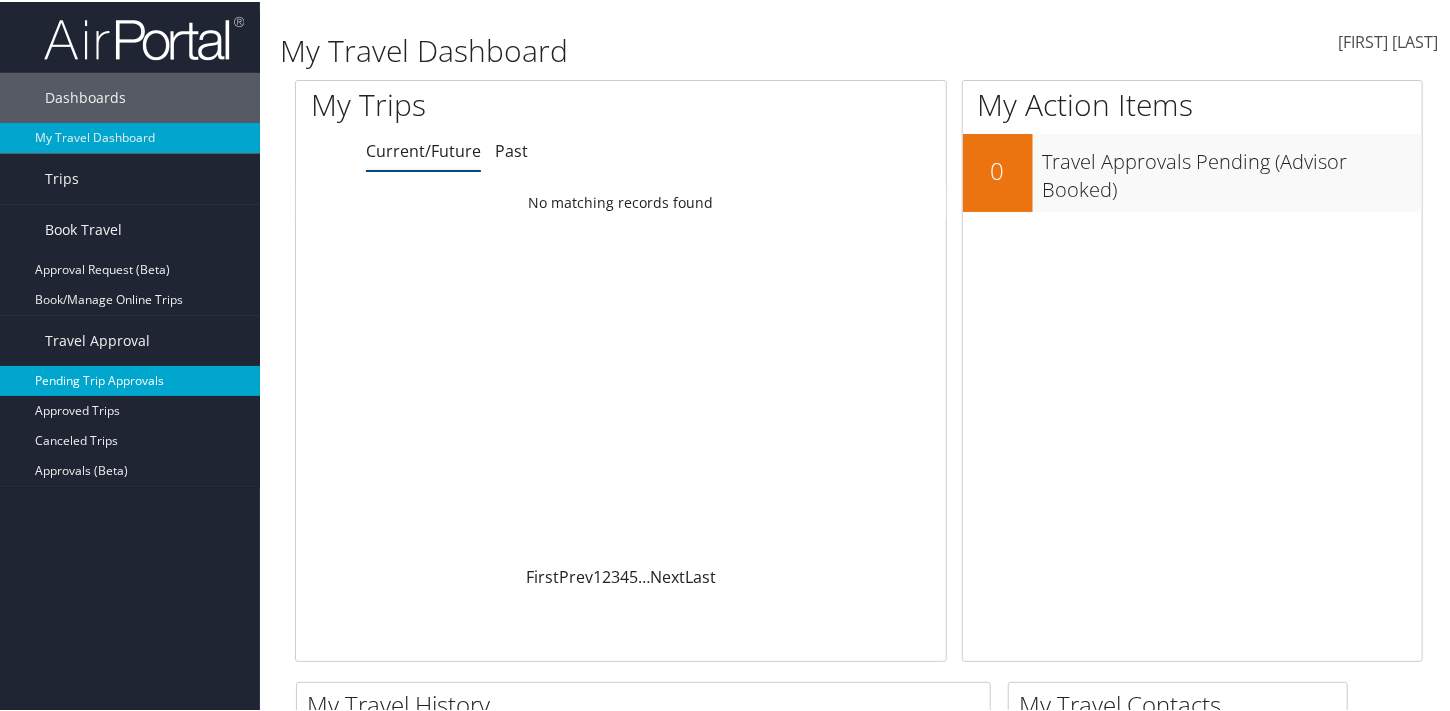 click on "Pending Trip Approvals" at bounding box center [130, 379] 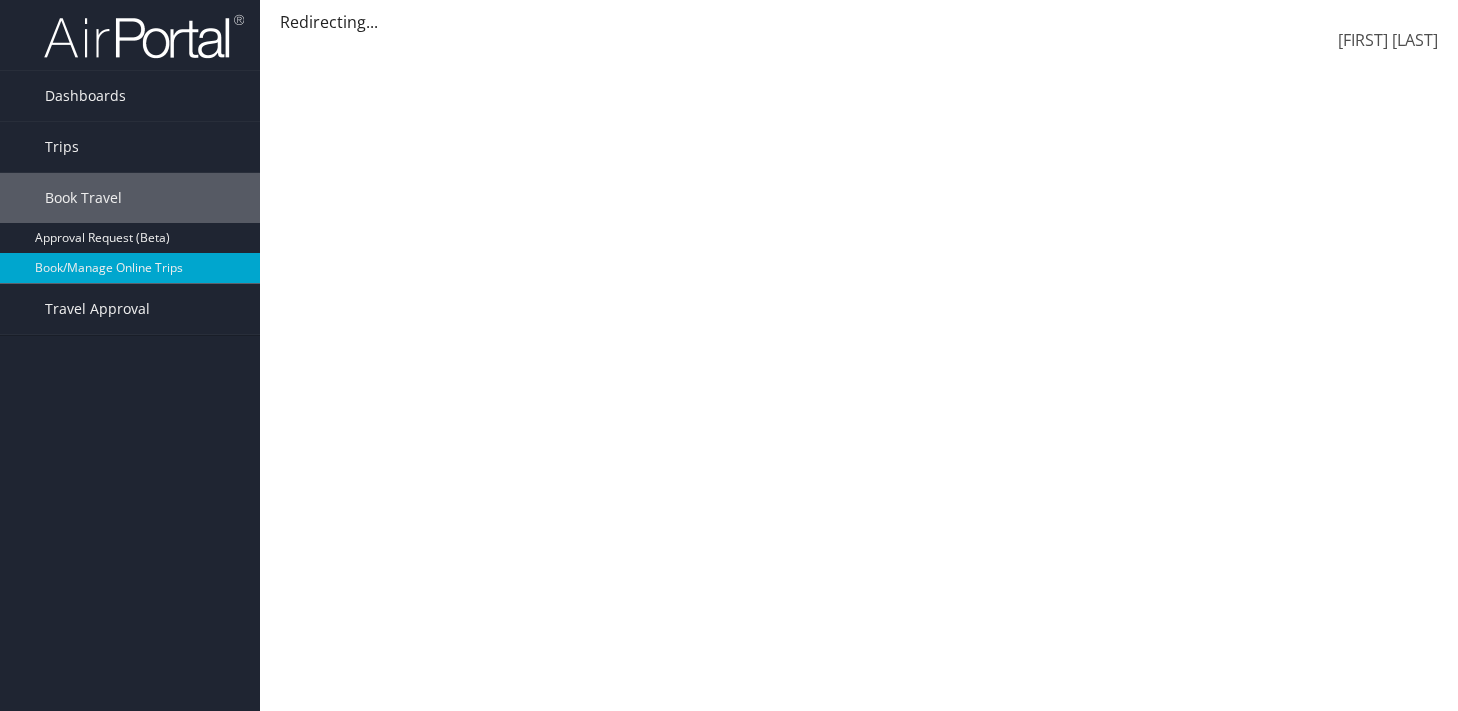scroll, scrollTop: 0, scrollLeft: 0, axis: both 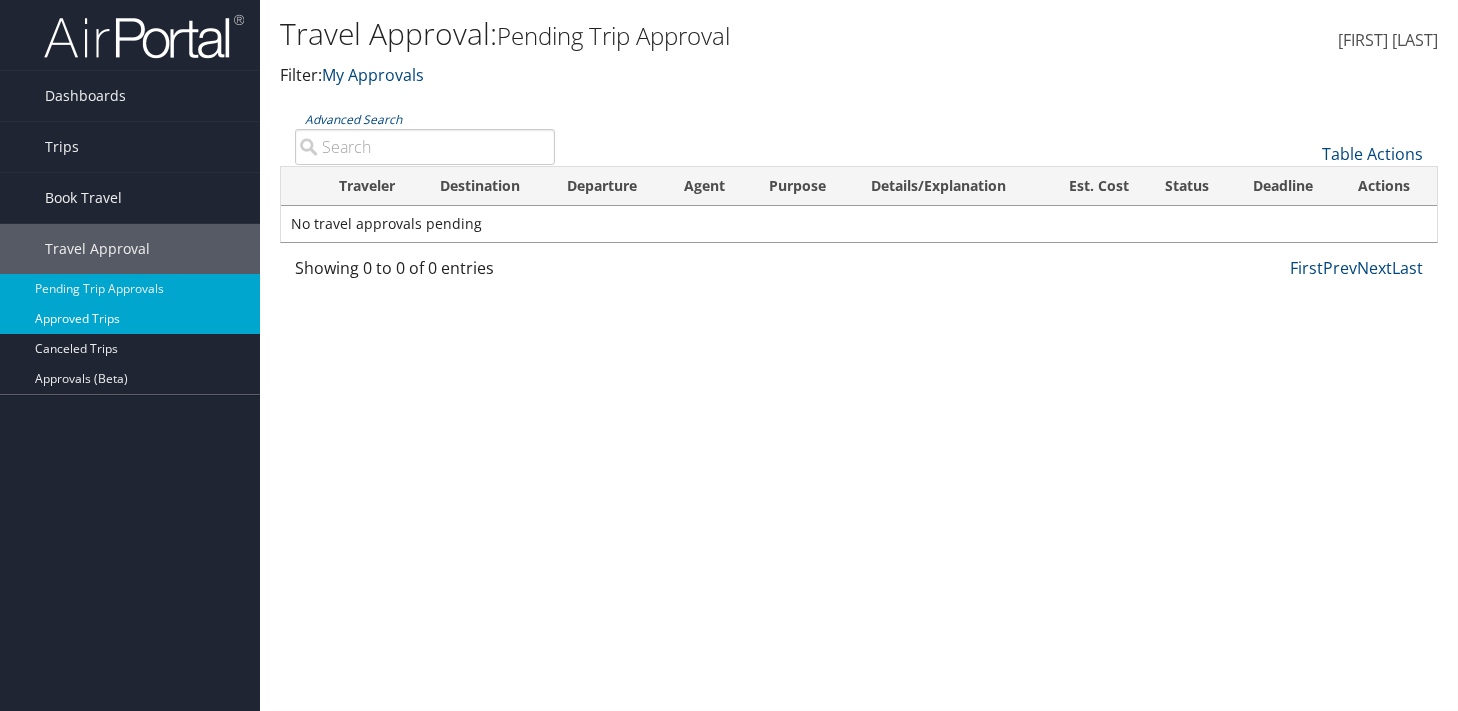 click on "Approved Trips" at bounding box center [130, 319] 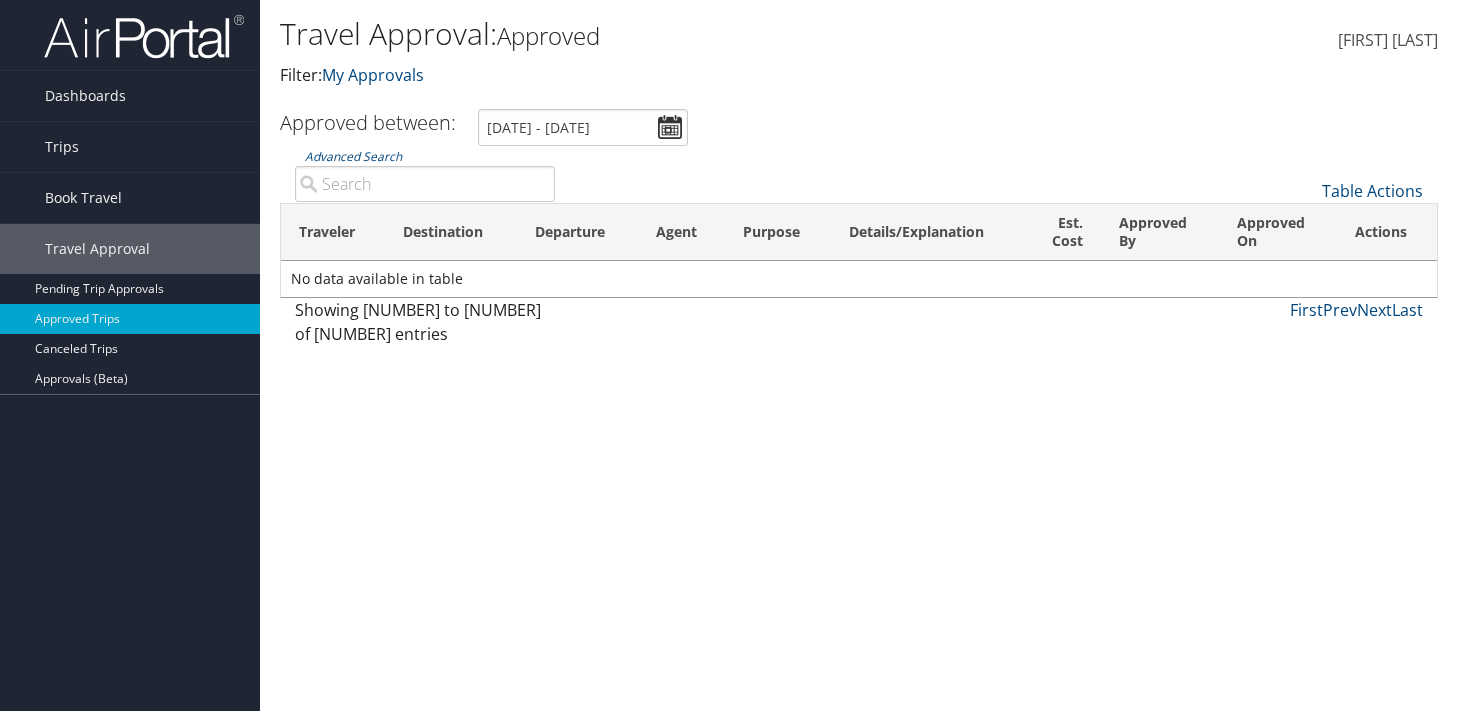 scroll, scrollTop: 0, scrollLeft: 0, axis: both 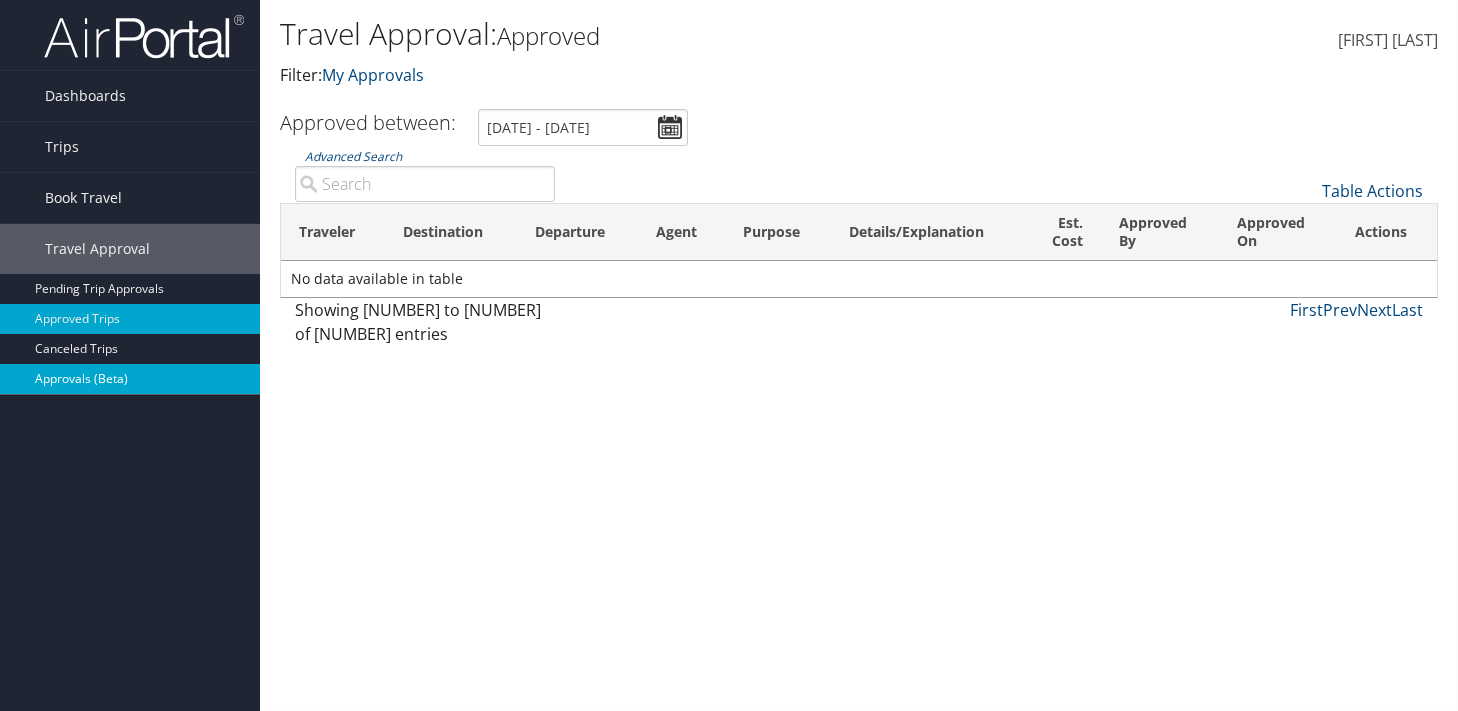 click on "Approvals (Beta)" at bounding box center [130, 379] 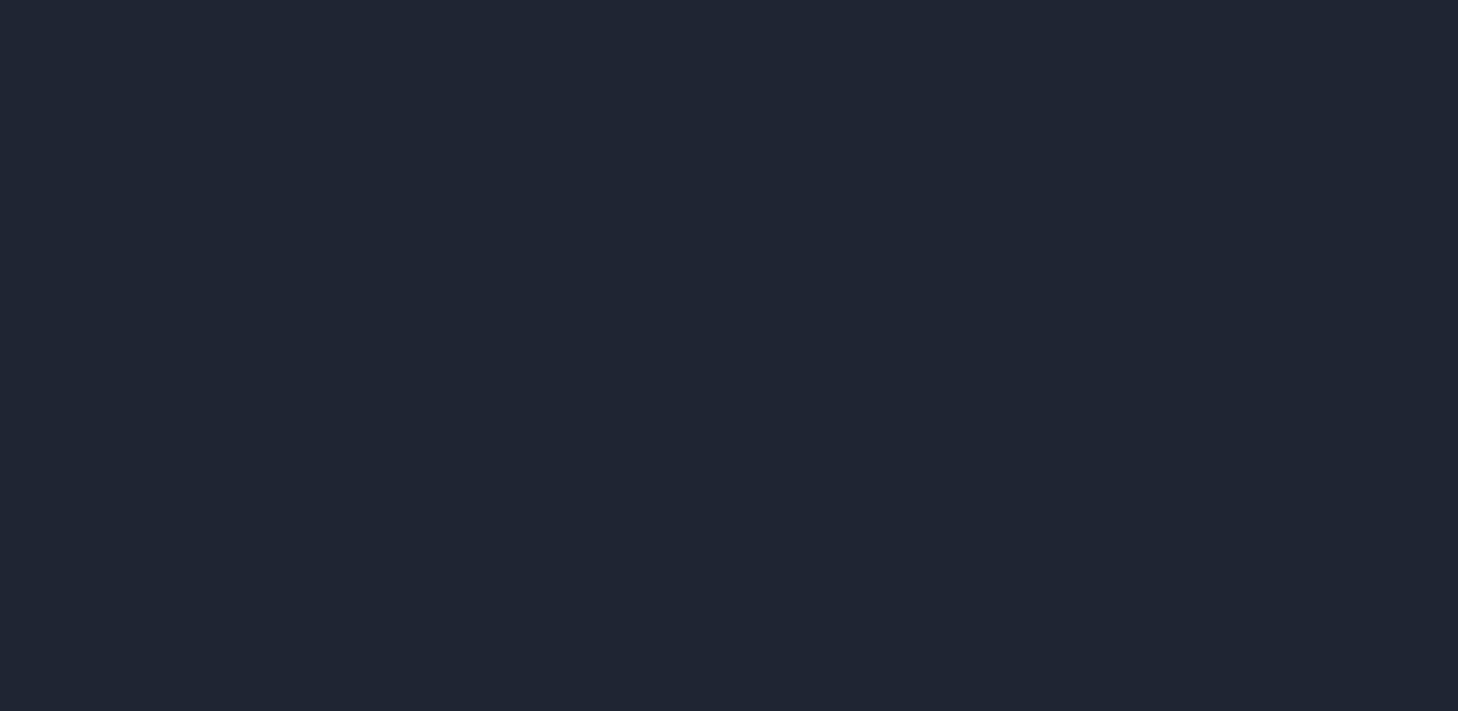 scroll, scrollTop: 0, scrollLeft: 0, axis: both 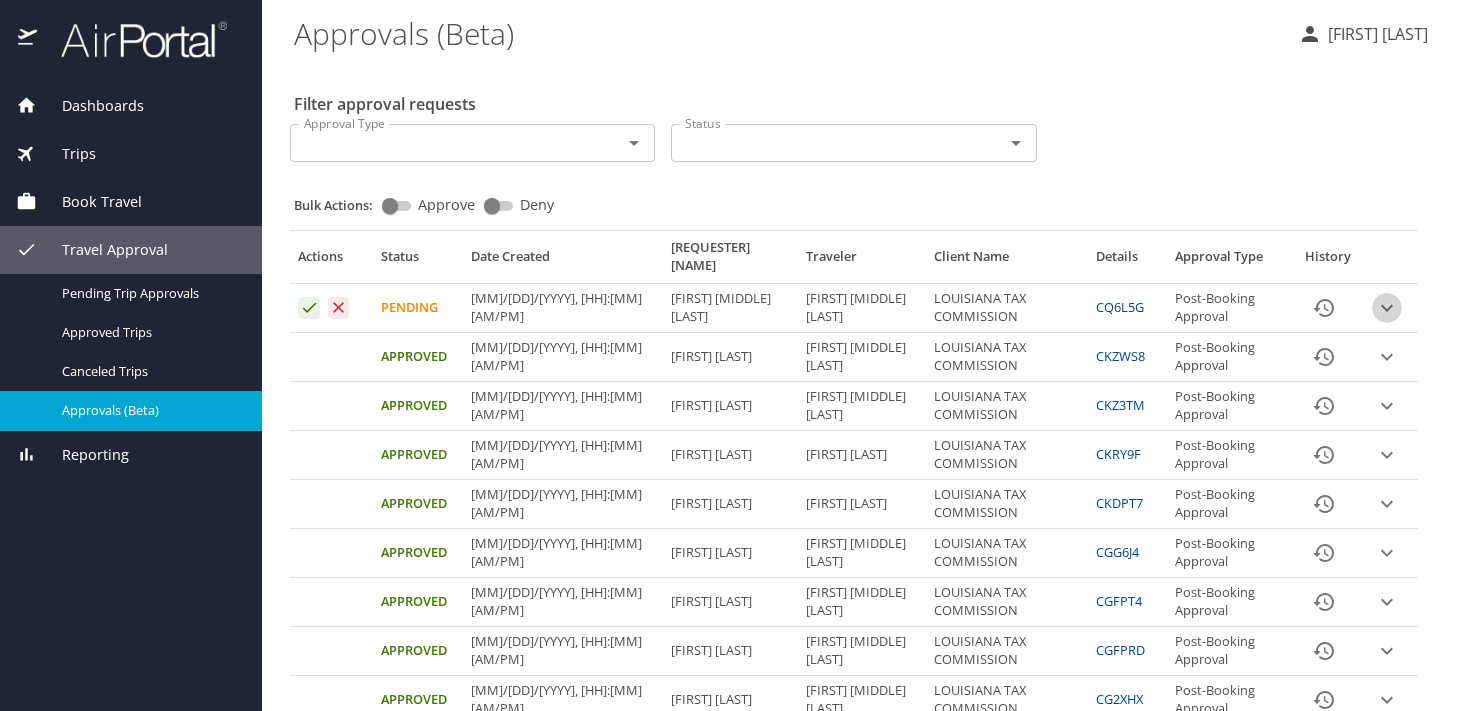 click at bounding box center (1387, 308) 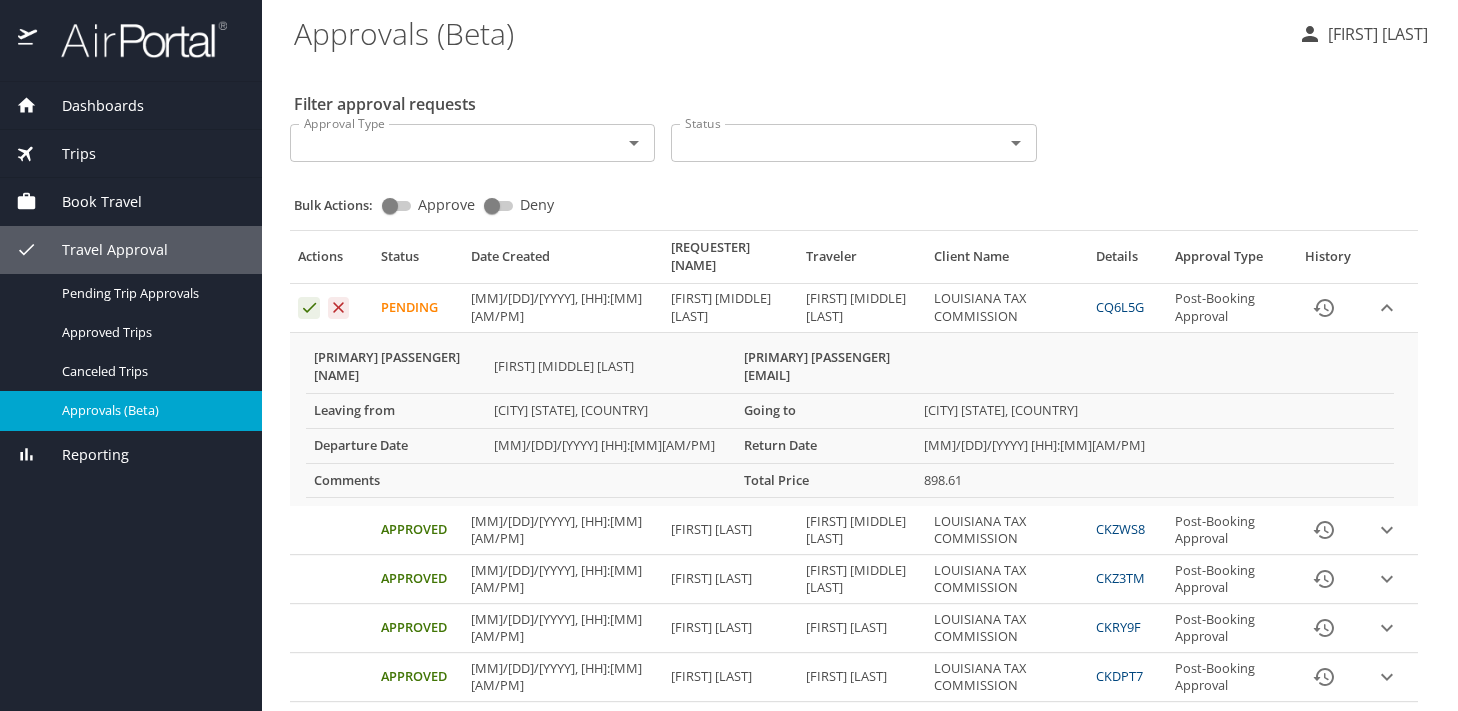 click on "Approvals (Beta)" at bounding box center (788, 33) 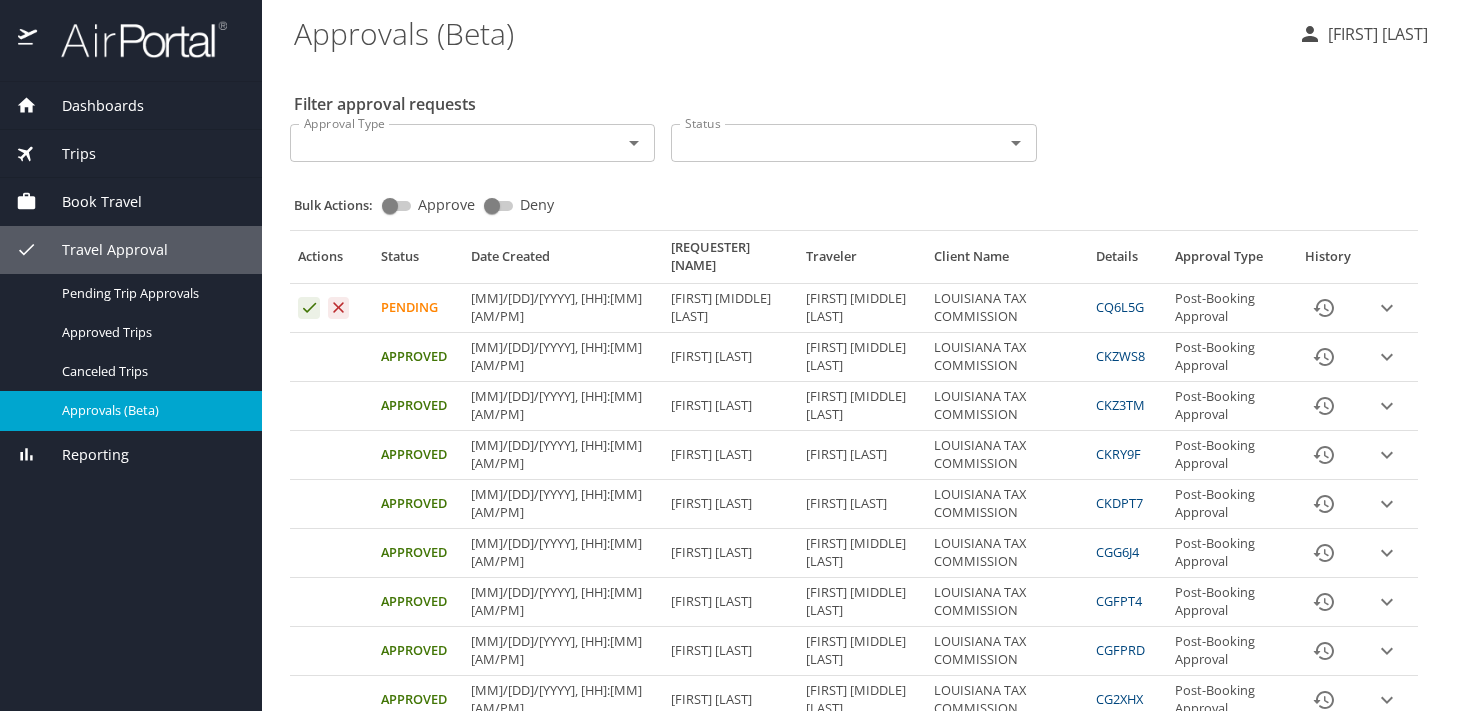click on "Approvals (Beta)" at bounding box center (150, 410) 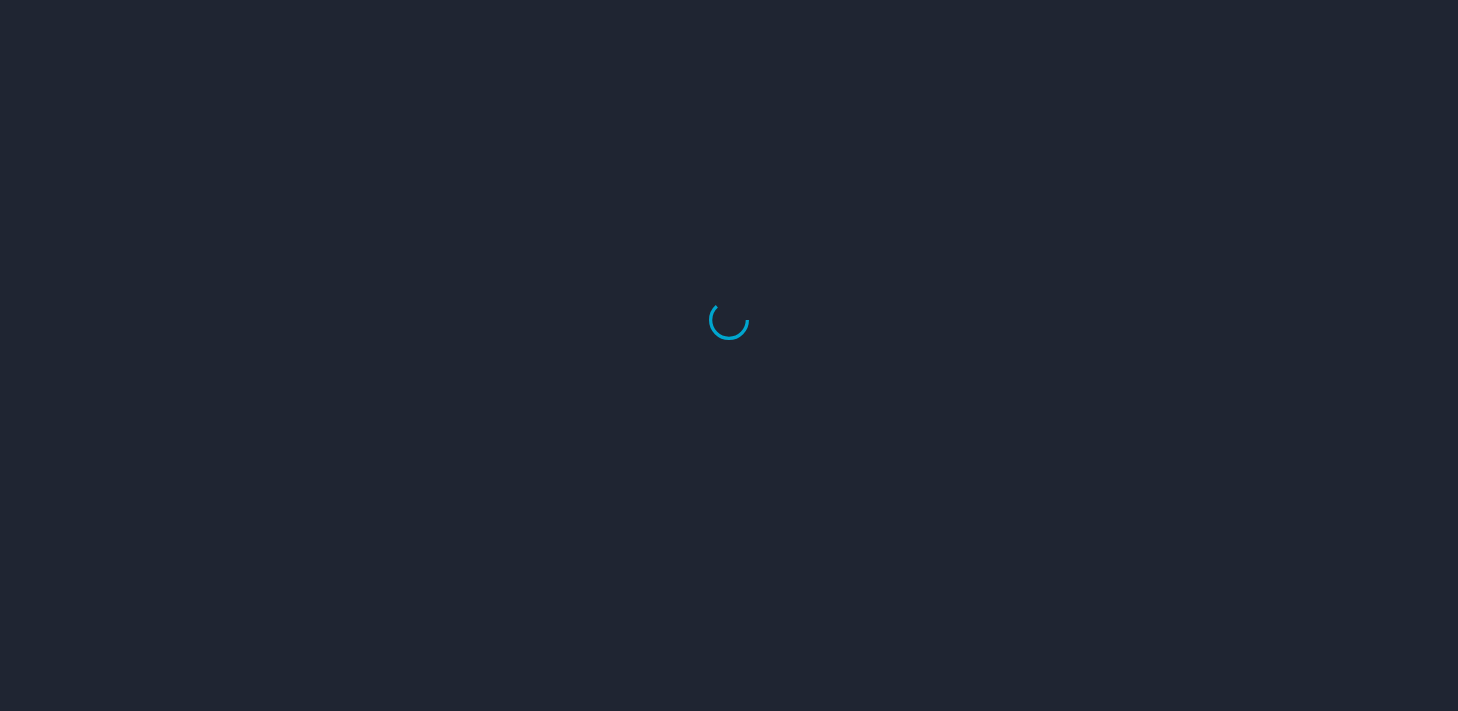 scroll, scrollTop: 0, scrollLeft: 0, axis: both 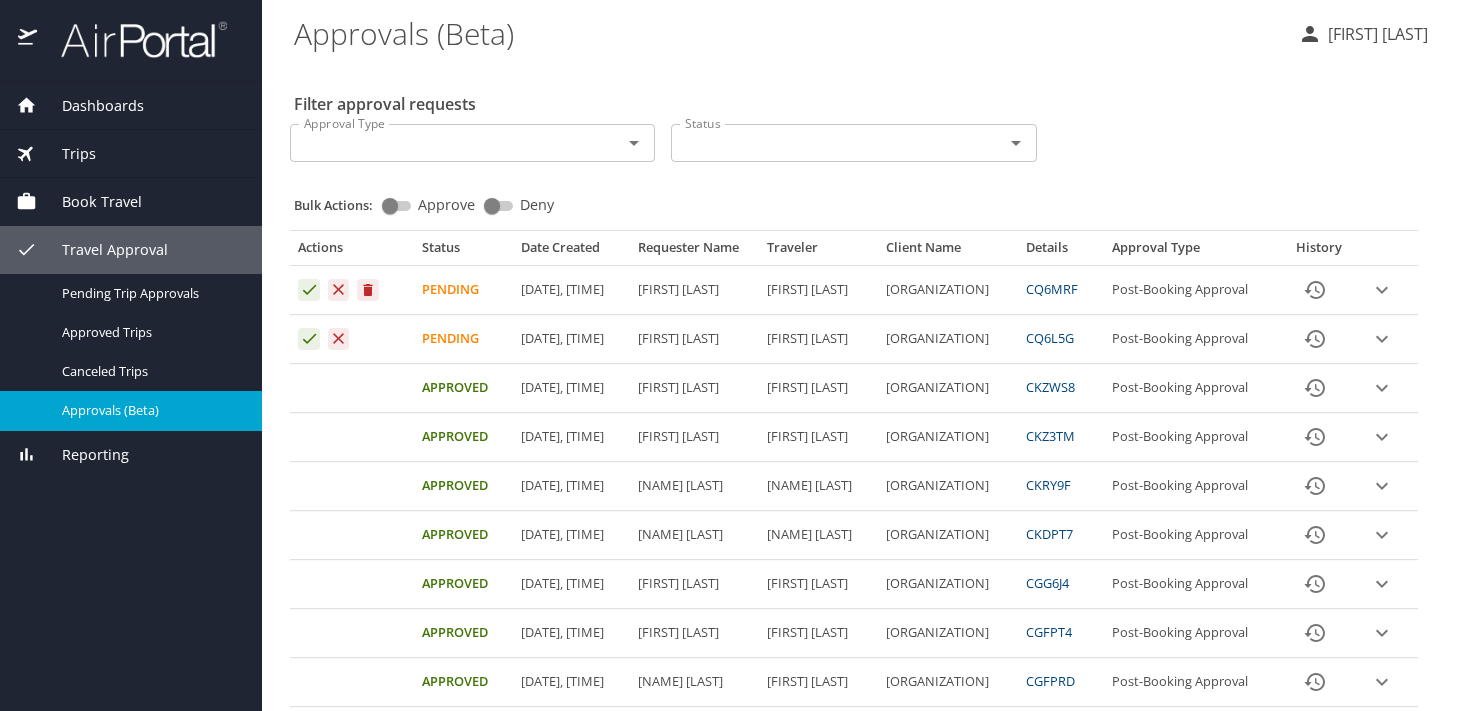 click at bounding box center (1382, 290) 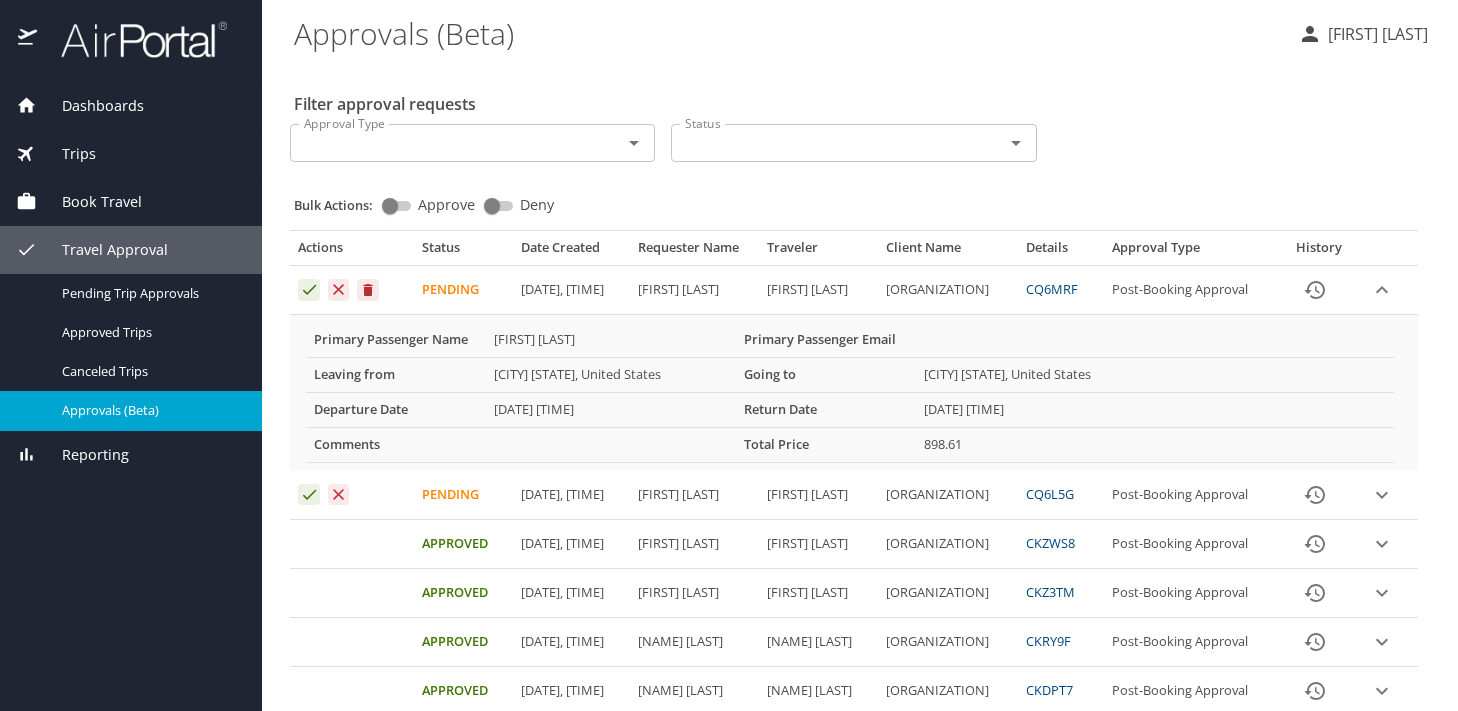 click at bounding box center (1382, 289) 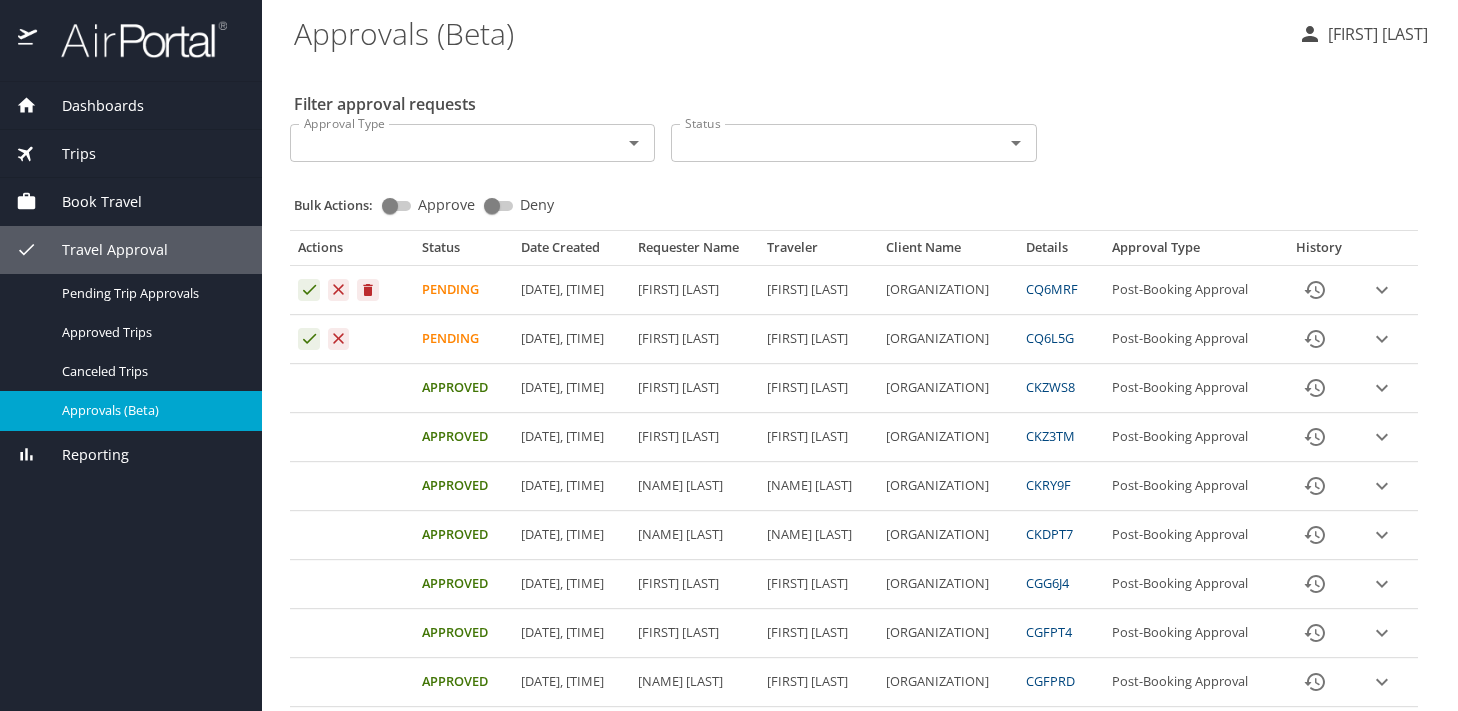 click at bounding box center (1382, 290) 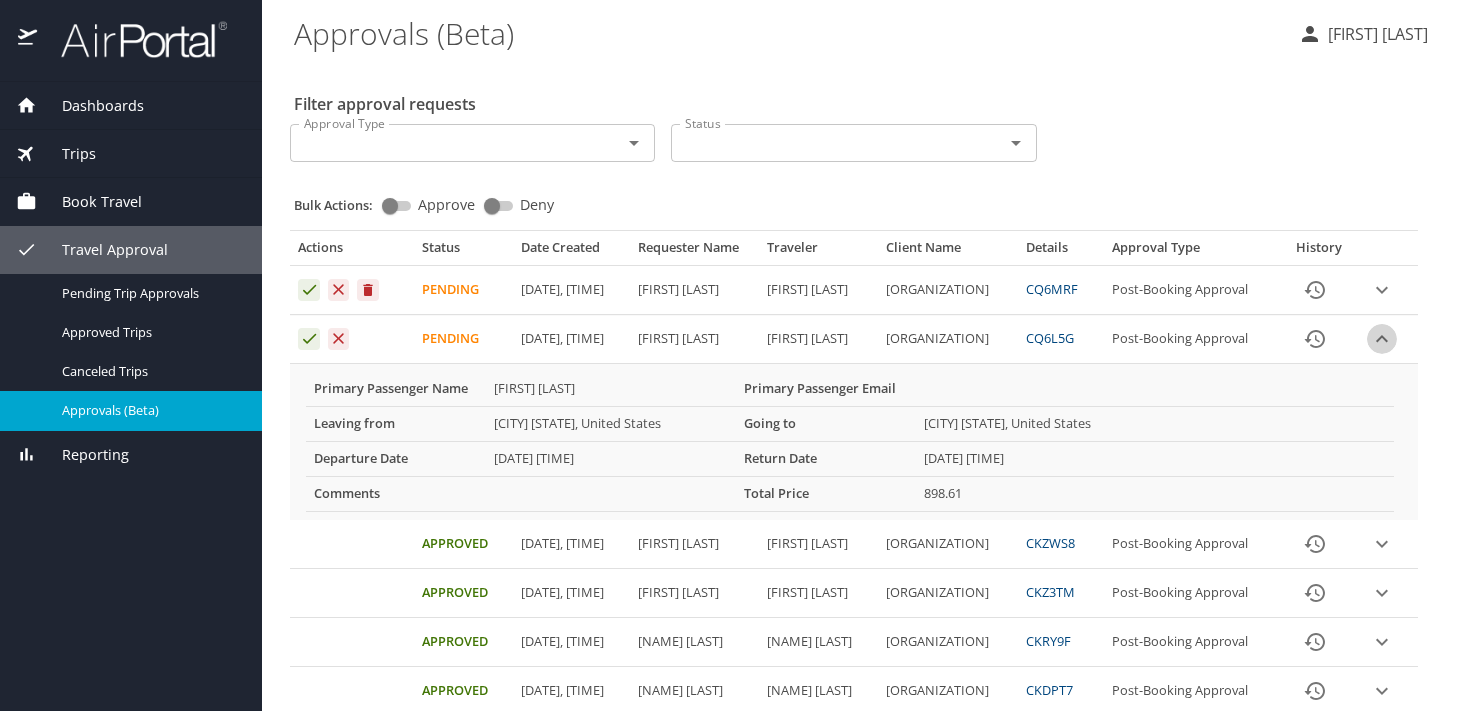 click at bounding box center [1382, 290] 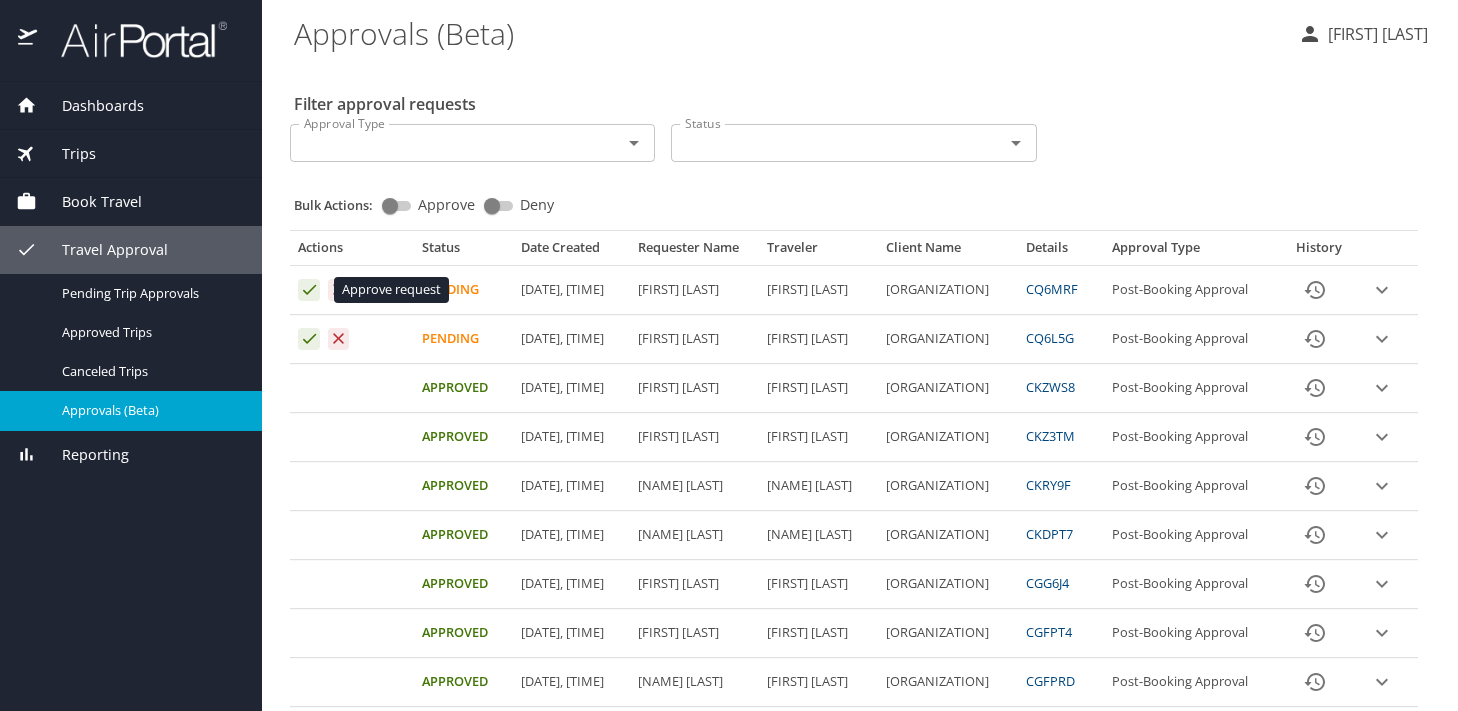 click at bounding box center [309, 290] 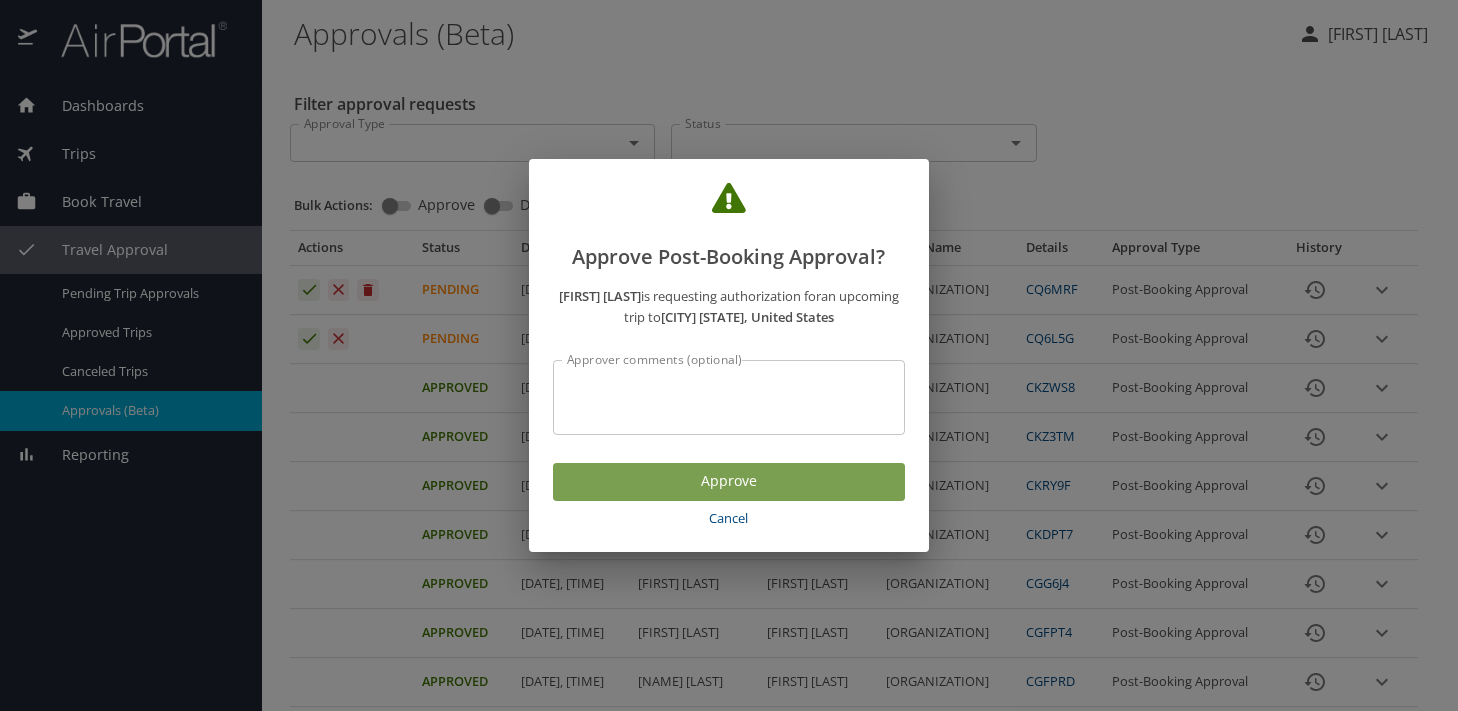 click on "Approve" at bounding box center [729, 481] 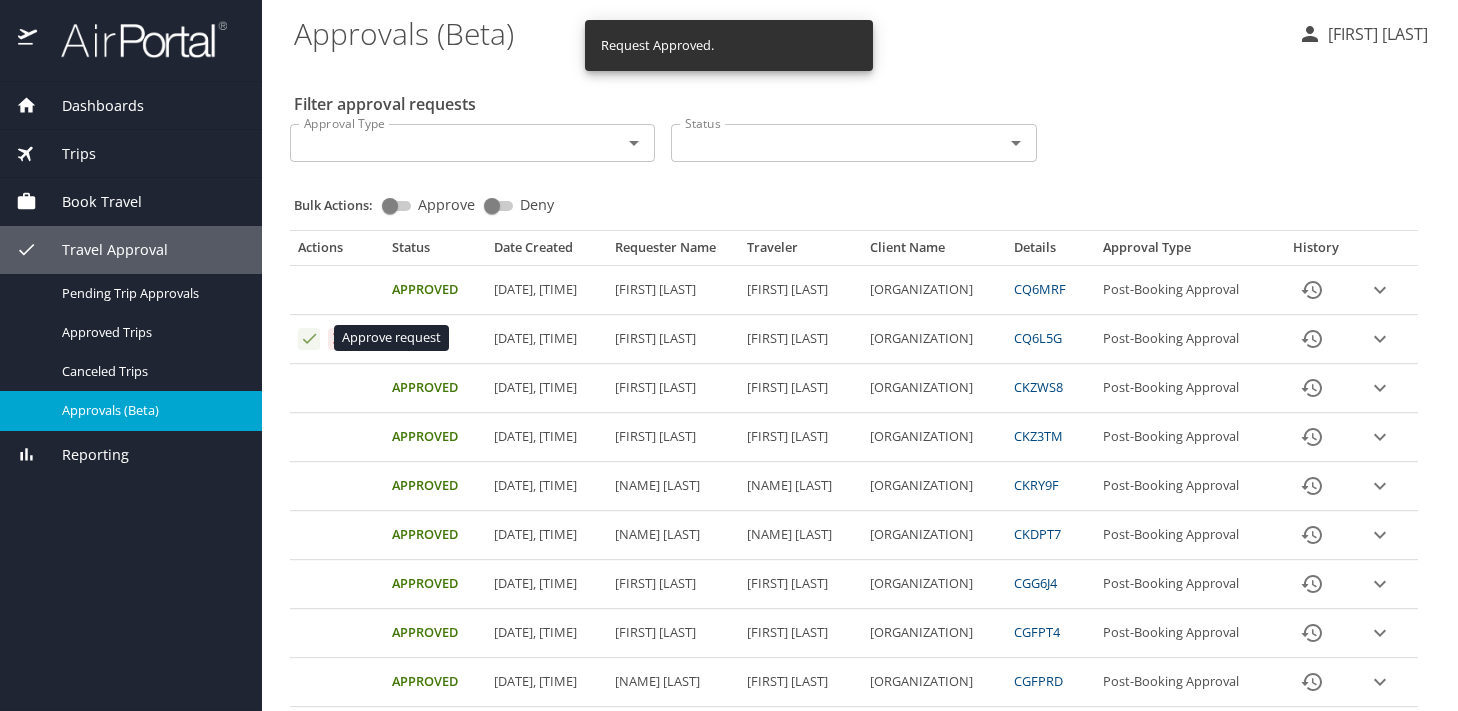 click at bounding box center [309, 338] 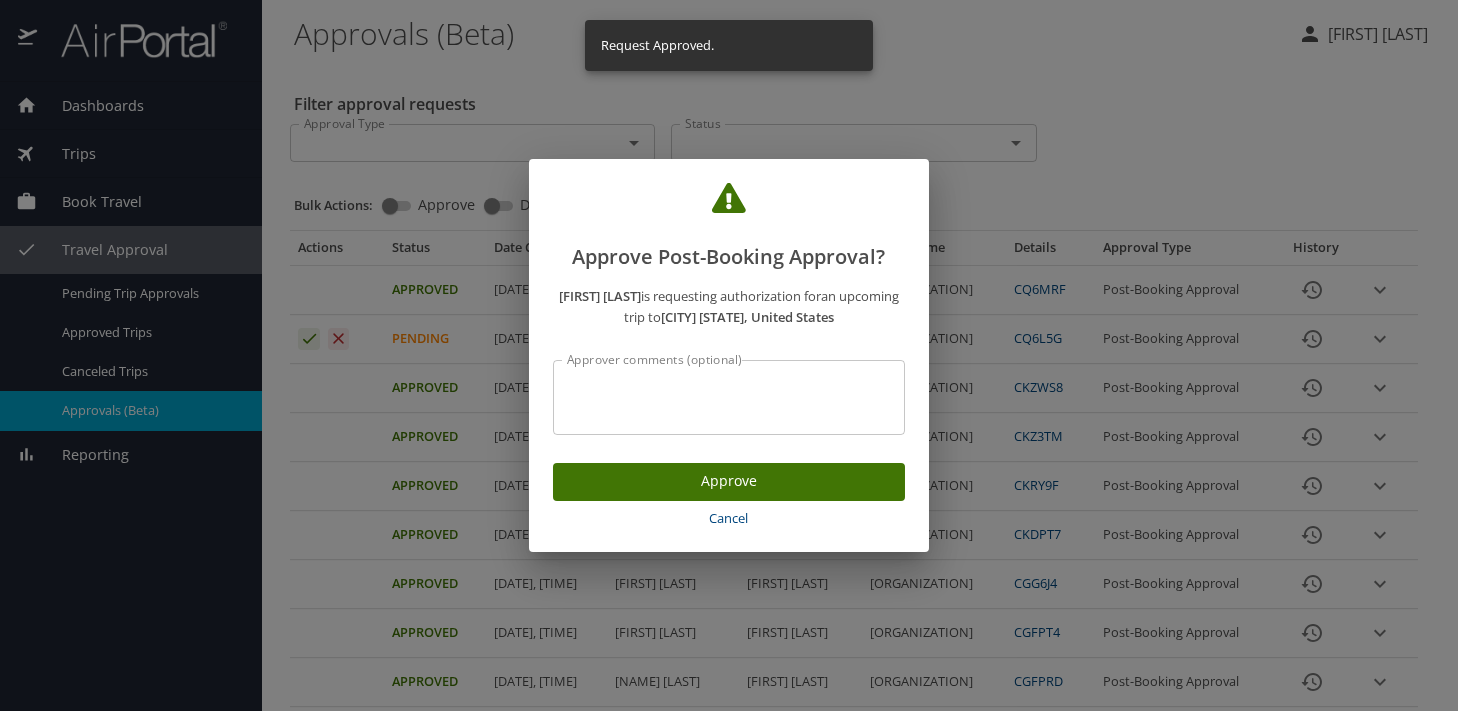 click on "Approve" at bounding box center [729, 481] 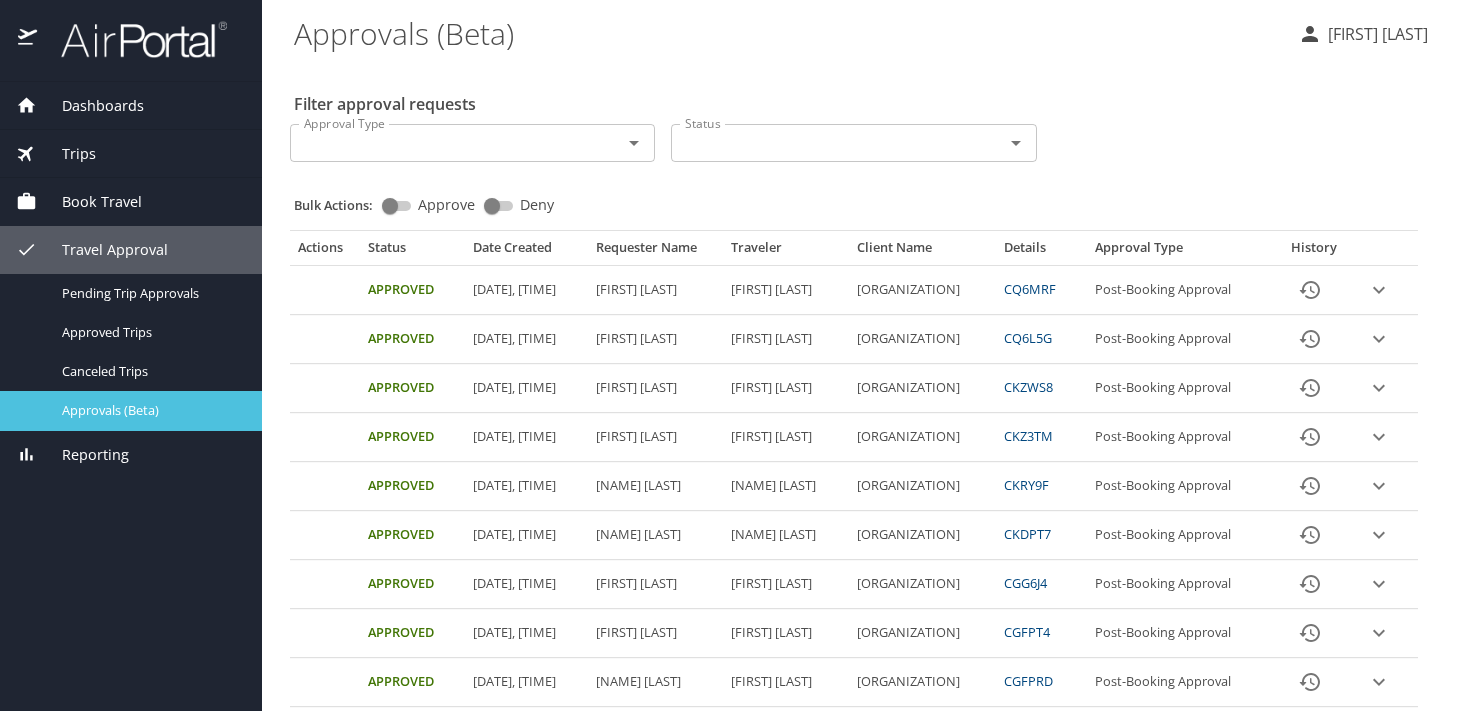 click on "Approvals (Beta)" at bounding box center [150, 410] 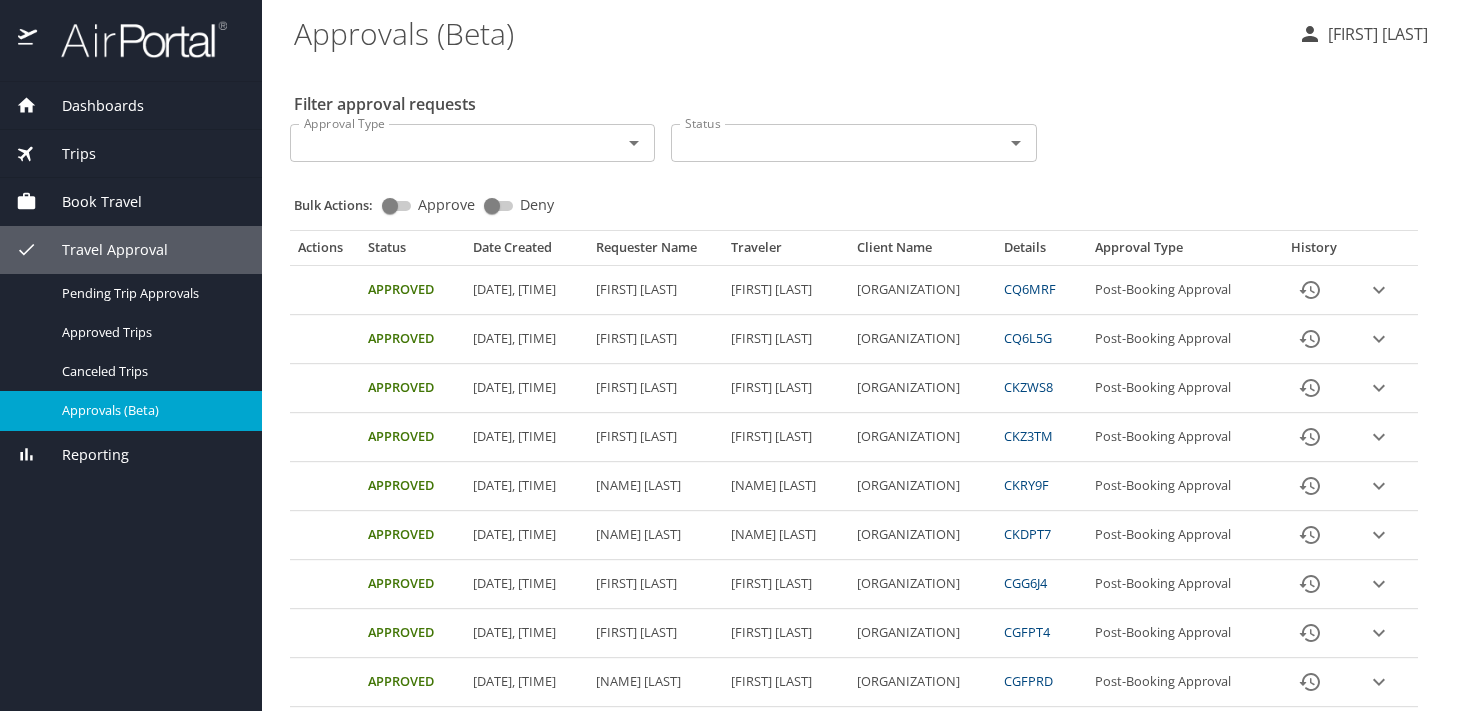 click on "Trips" at bounding box center (131, 154) 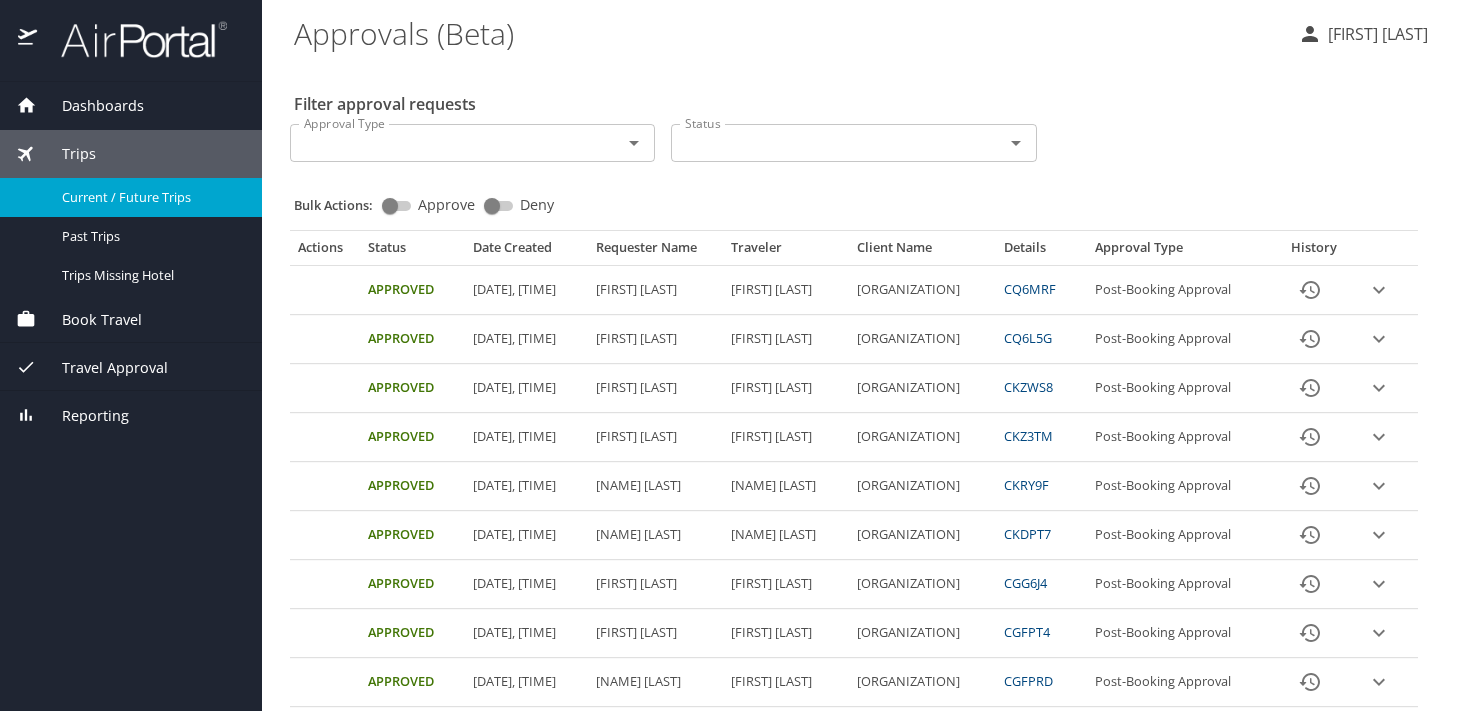 click on "Current / Future Trips" at bounding box center (150, 197) 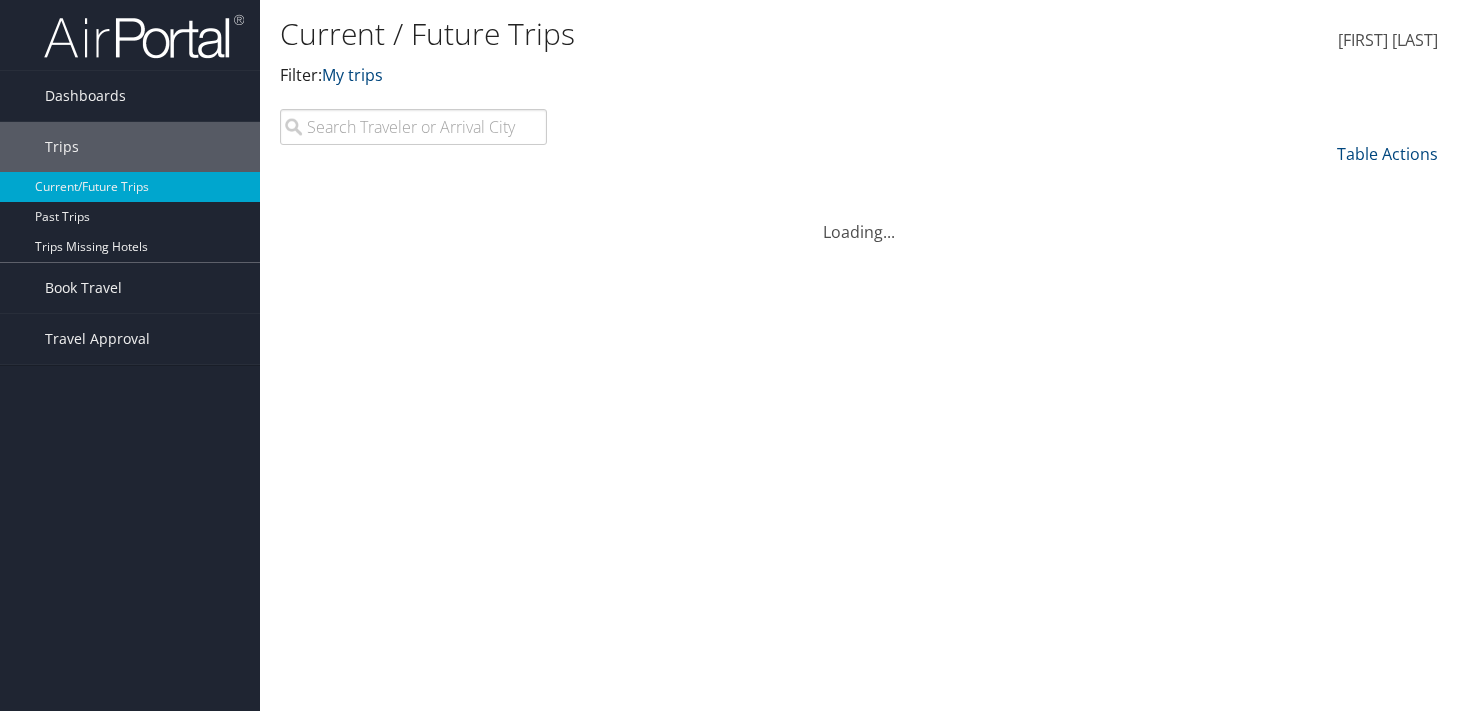 scroll, scrollTop: 0, scrollLeft: 0, axis: both 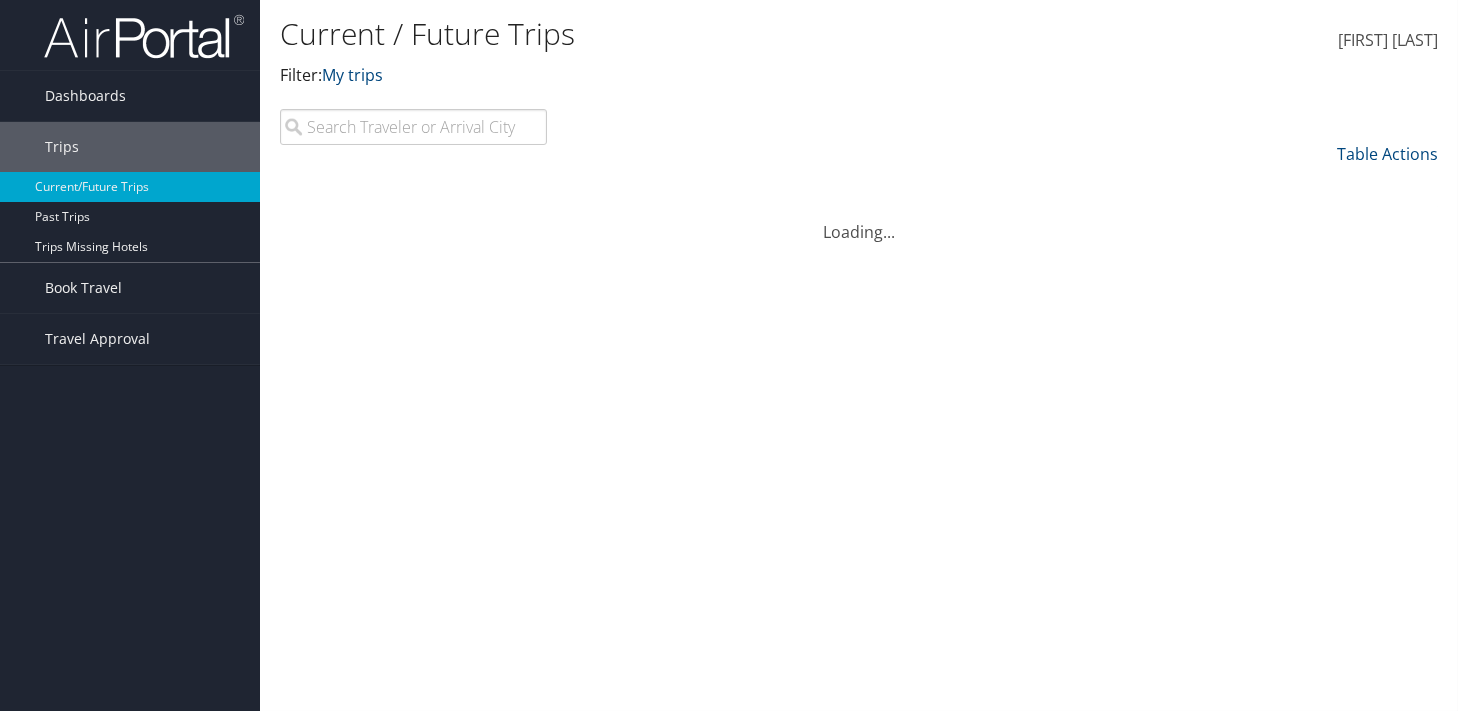 click on "Current / Future Trips
Filter:
My trips
William Hutcheson
William Hutcheson
My Settings
Travel Agency Contacts View Travel Profile Sign Out" at bounding box center (859, 355) 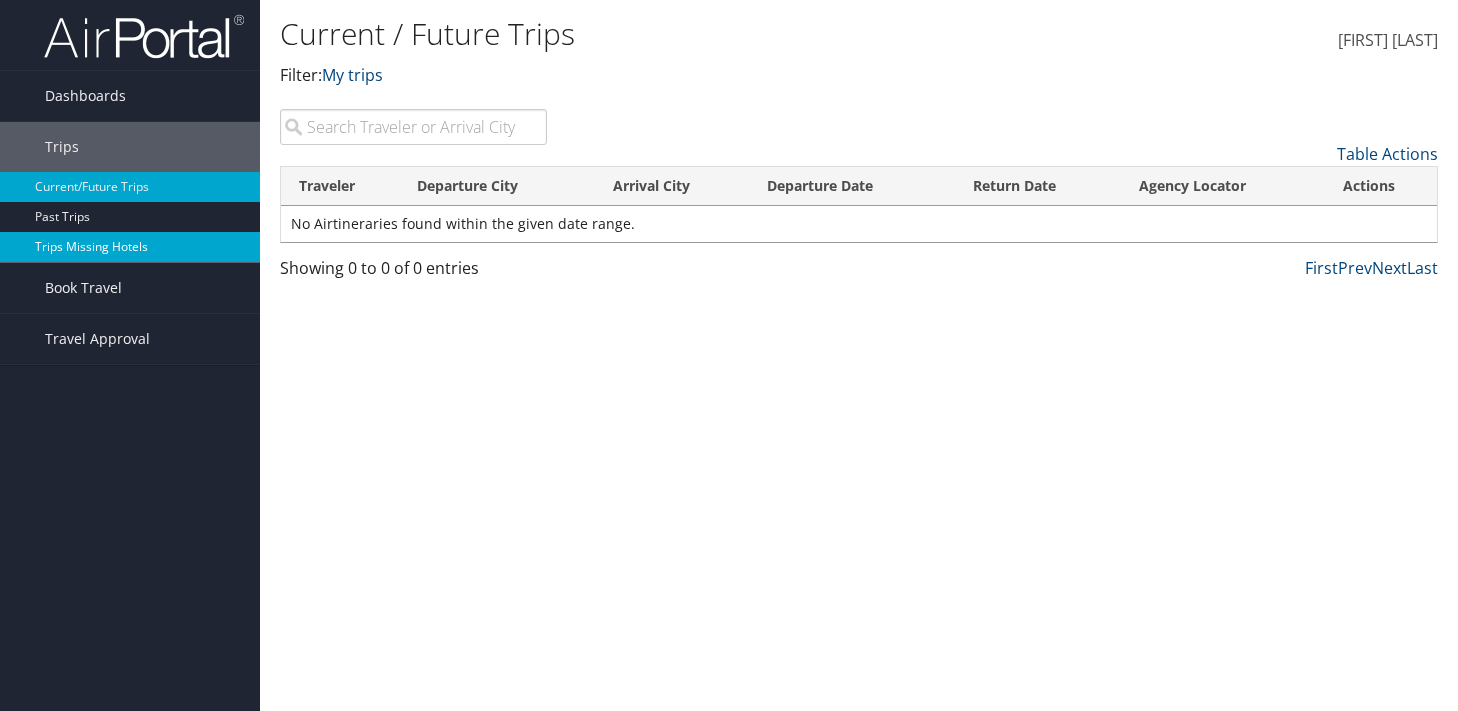 click on "Trips Missing Hotels" at bounding box center [130, 247] 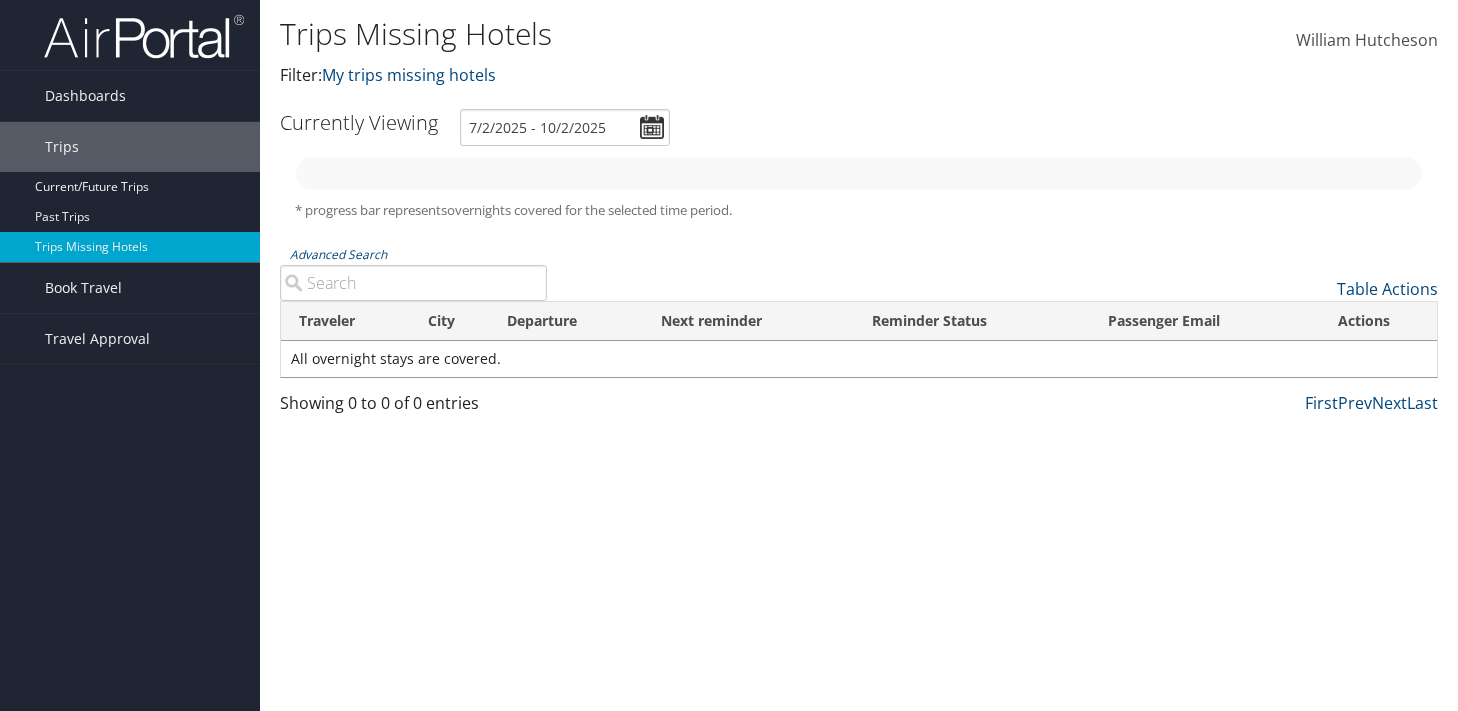 scroll, scrollTop: 0, scrollLeft: 0, axis: both 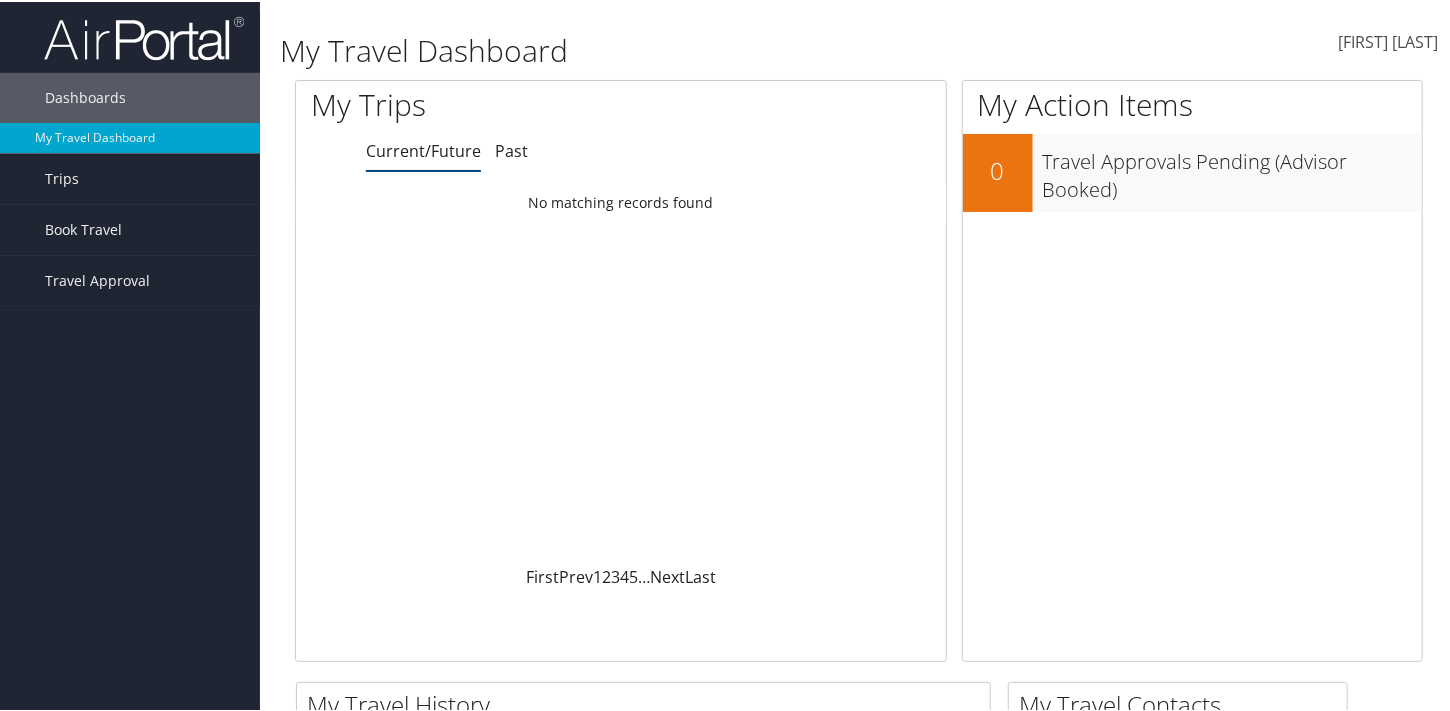 click on "Current/Future" at bounding box center (423, 149) 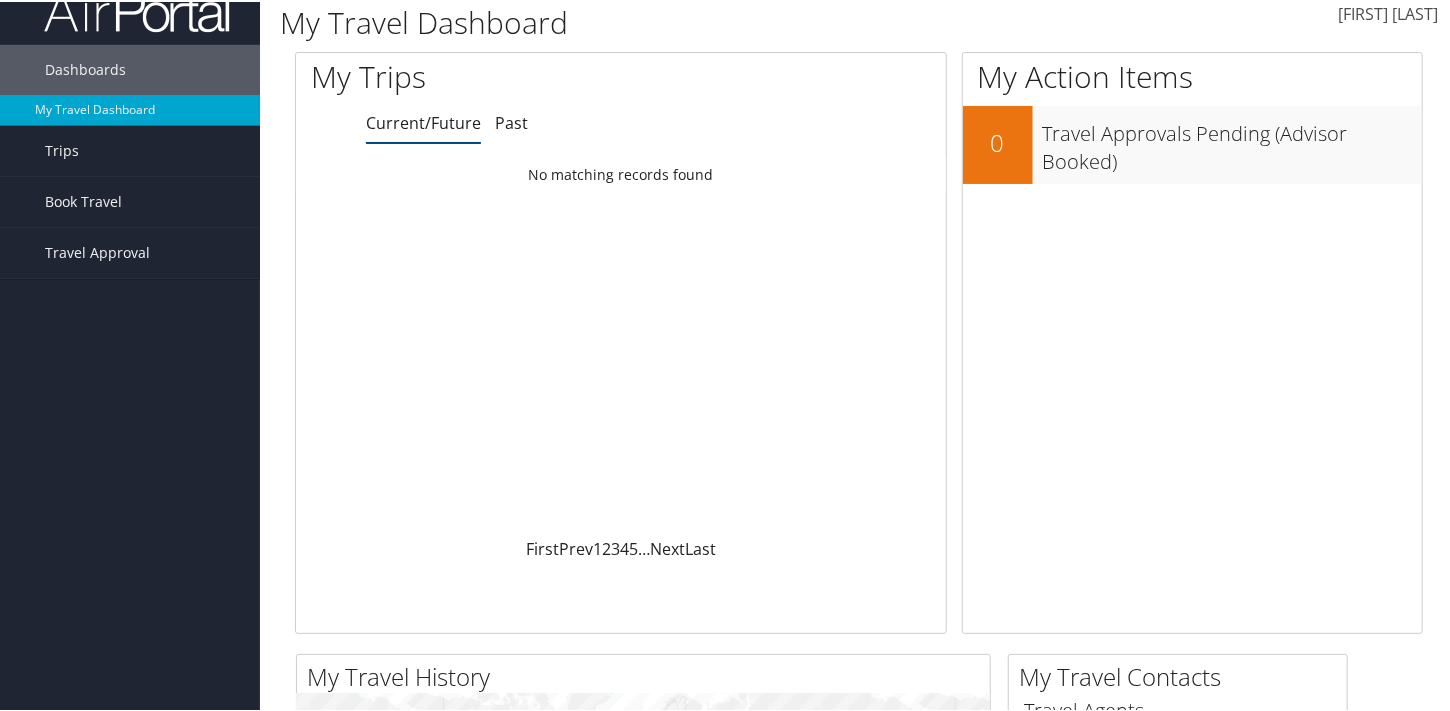scroll, scrollTop: 0, scrollLeft: 0, axis: both 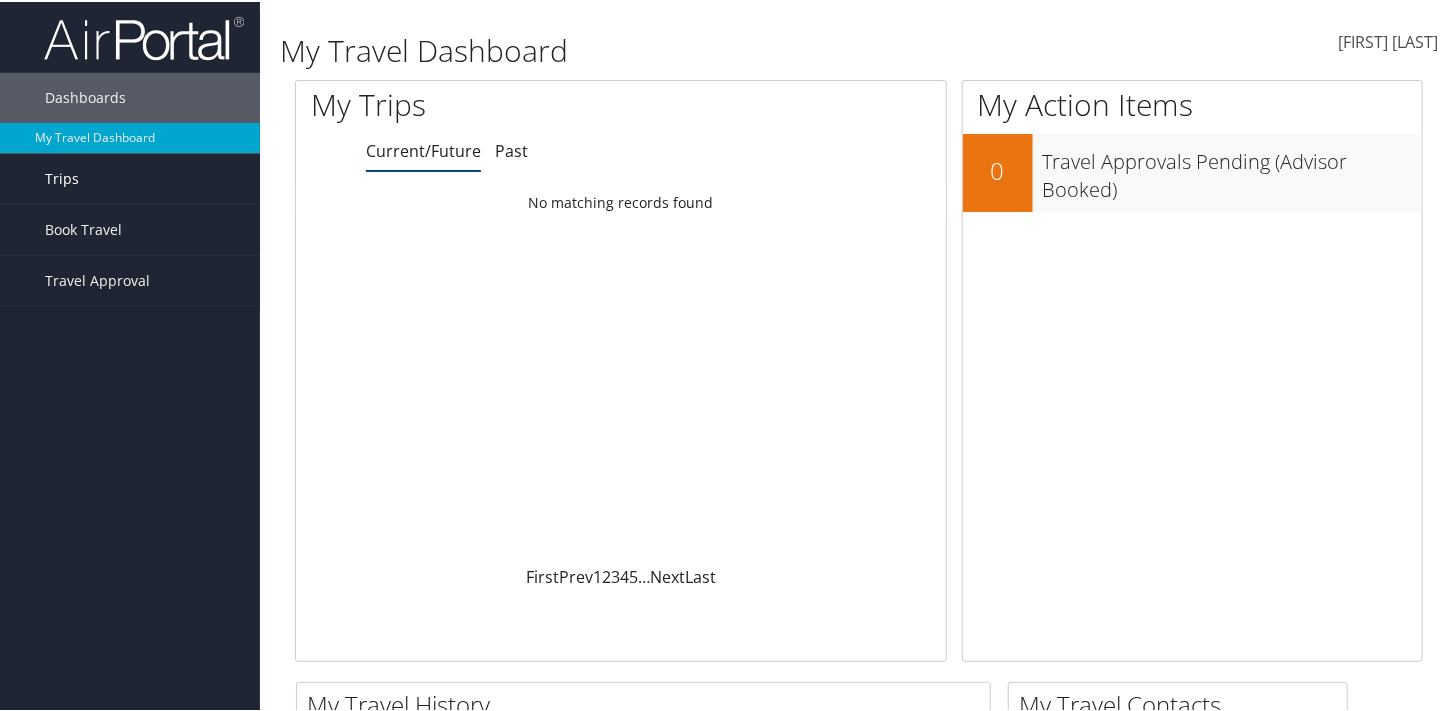 click on "Trips" at bounding box center (62, 177) 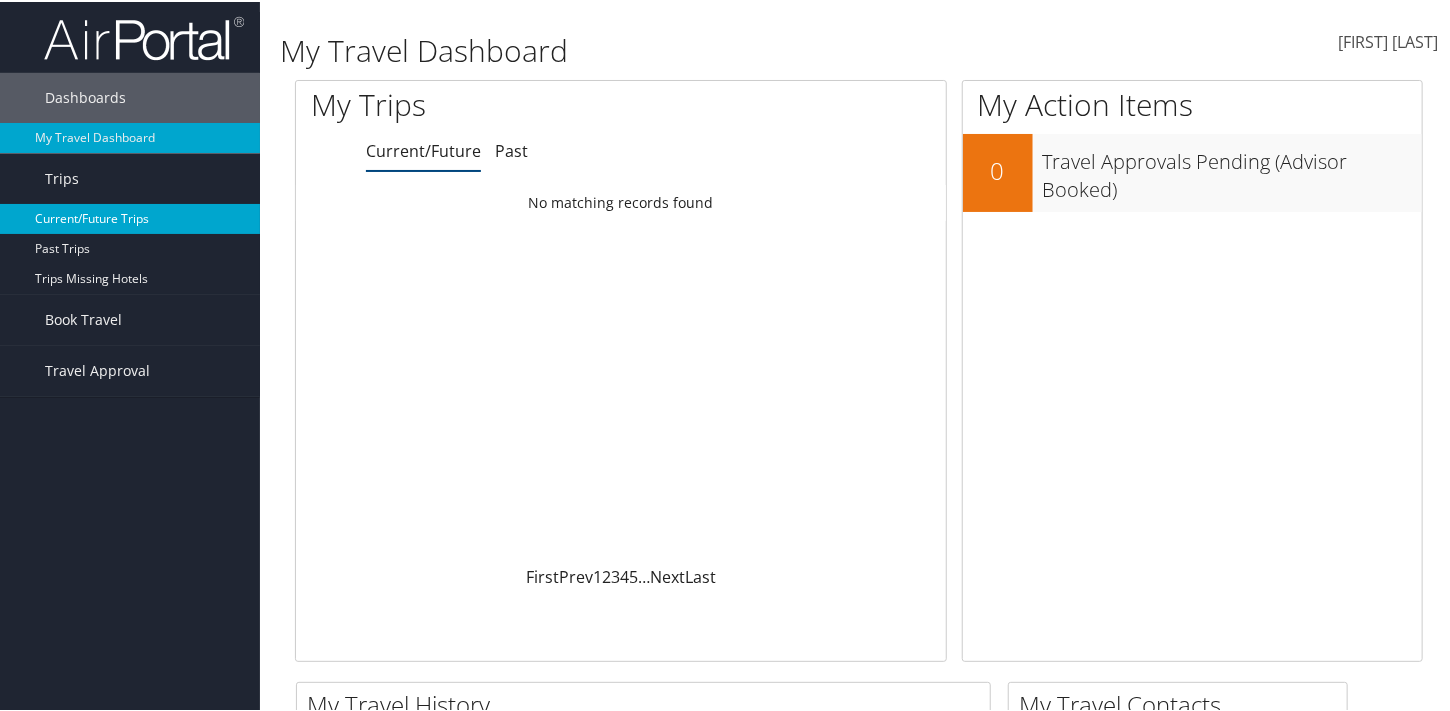 click on "Current/Future Trips" at bounding box center [130, 217] 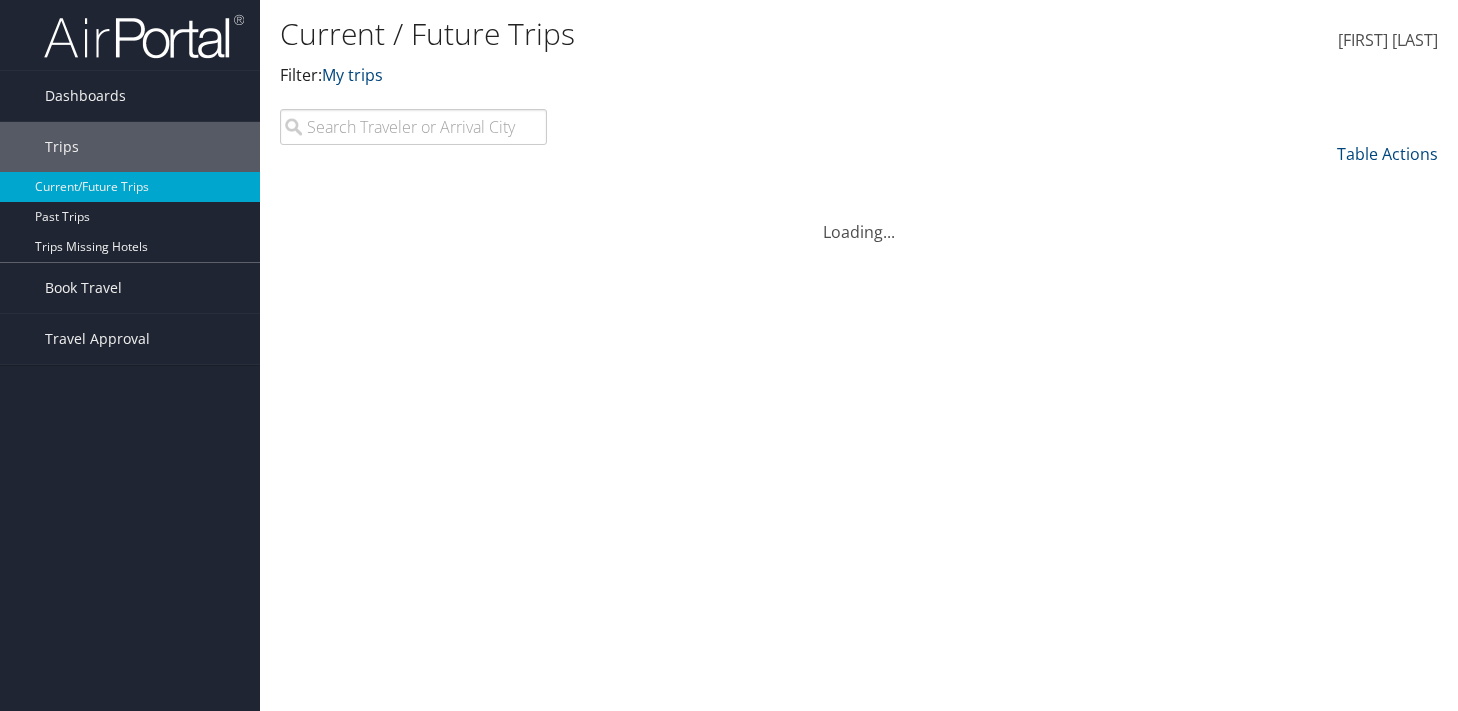 scroll, scrollTop: 0, scrollLeft: 0, axis: both 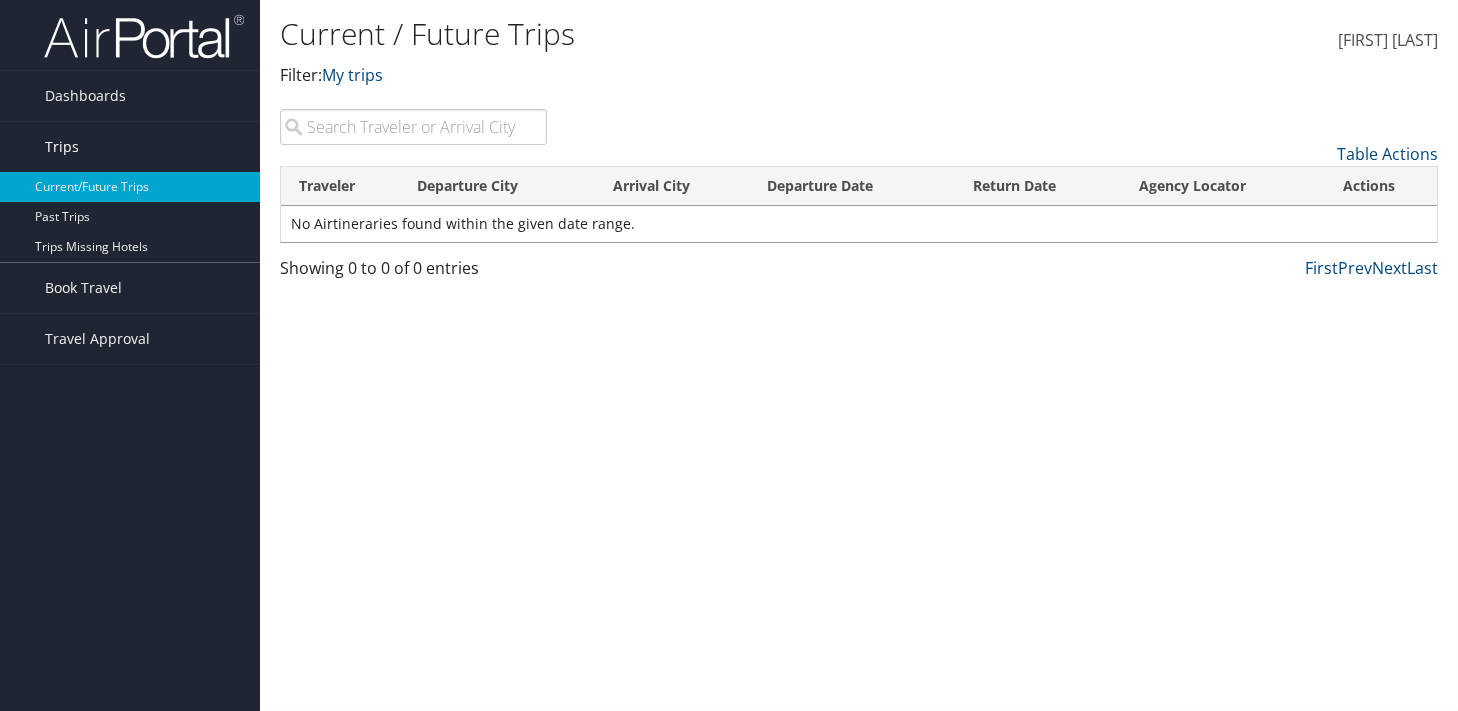 click on "Trips" at bounding box center [62, 147] 